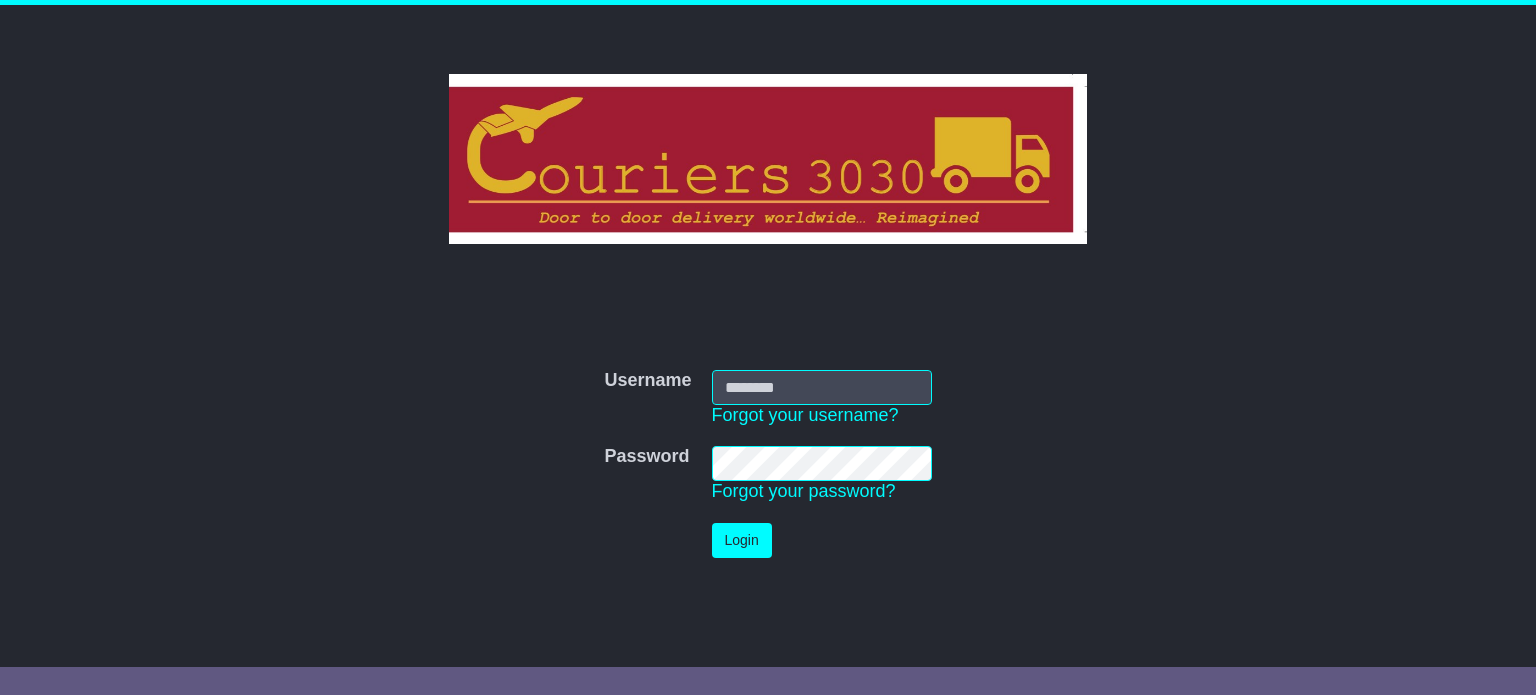 scroll, scrollTop: 0, scrollLeft: 0, axis: both 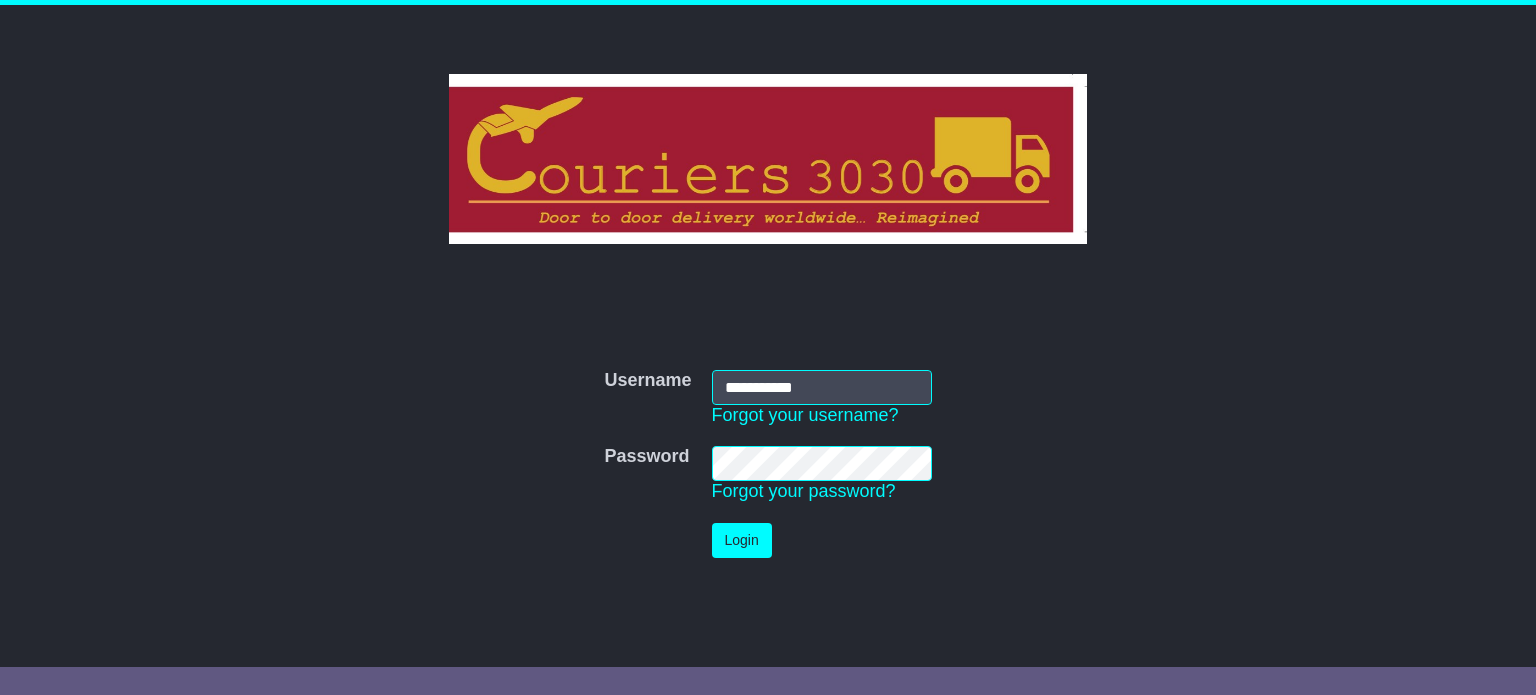 click on "Login" at bounding box center [822, 540] 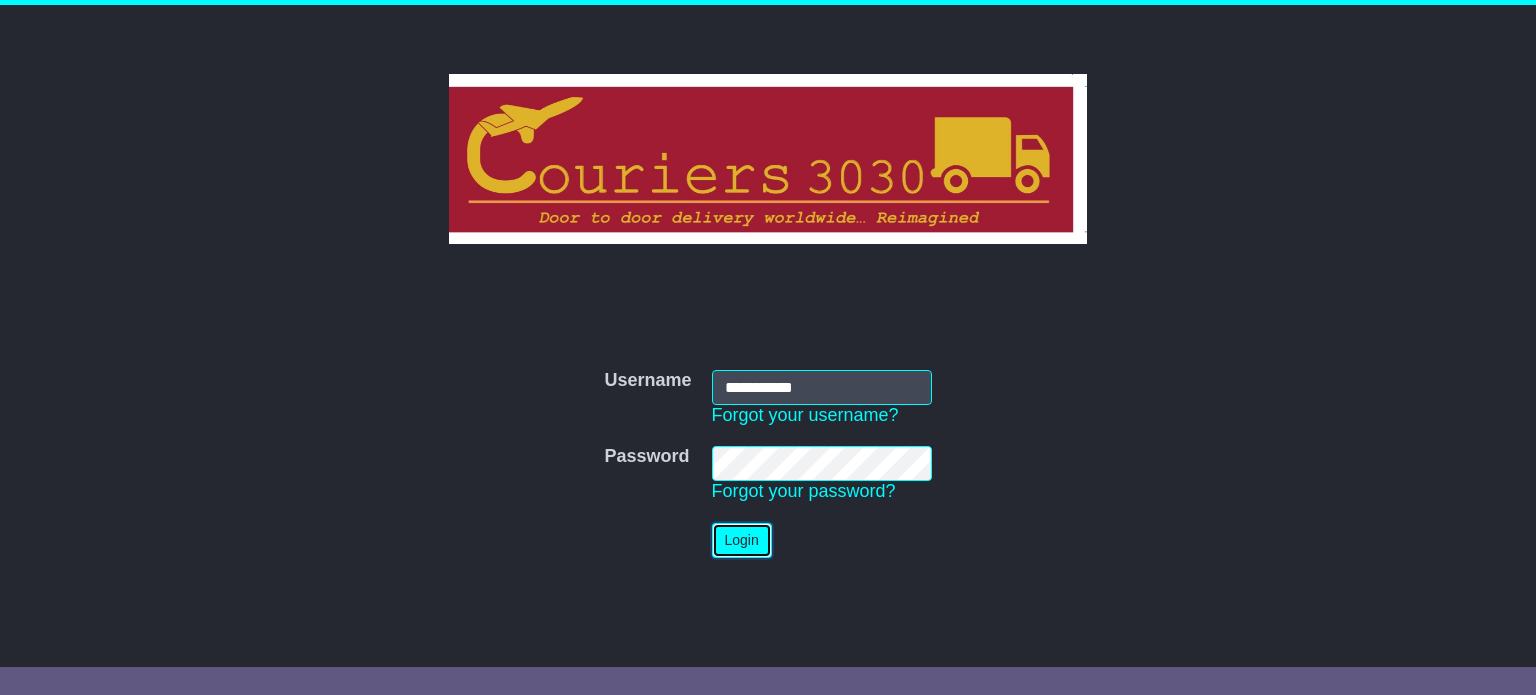 click on "Login" at bounding box center (742, 540) 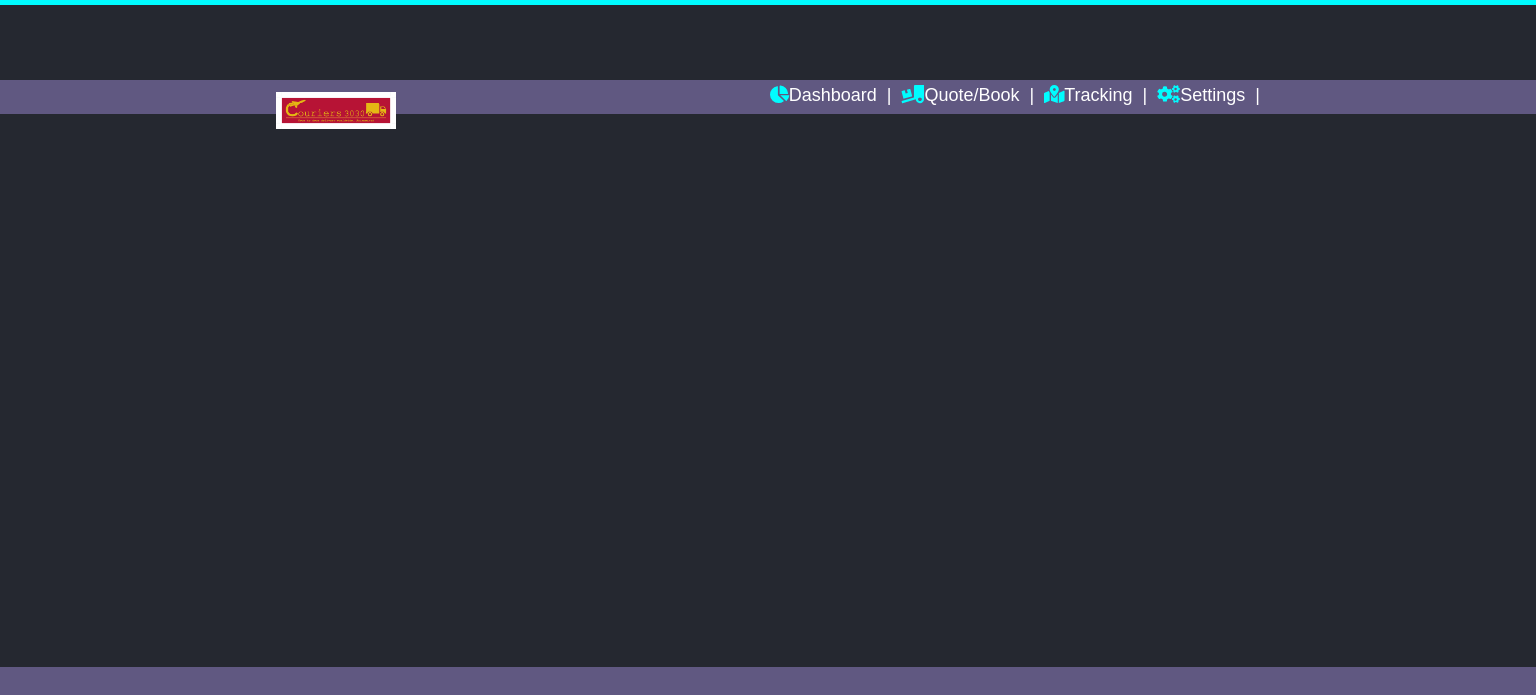 scroll, scrollTop: 0, scrollLeft: 0, axis: both 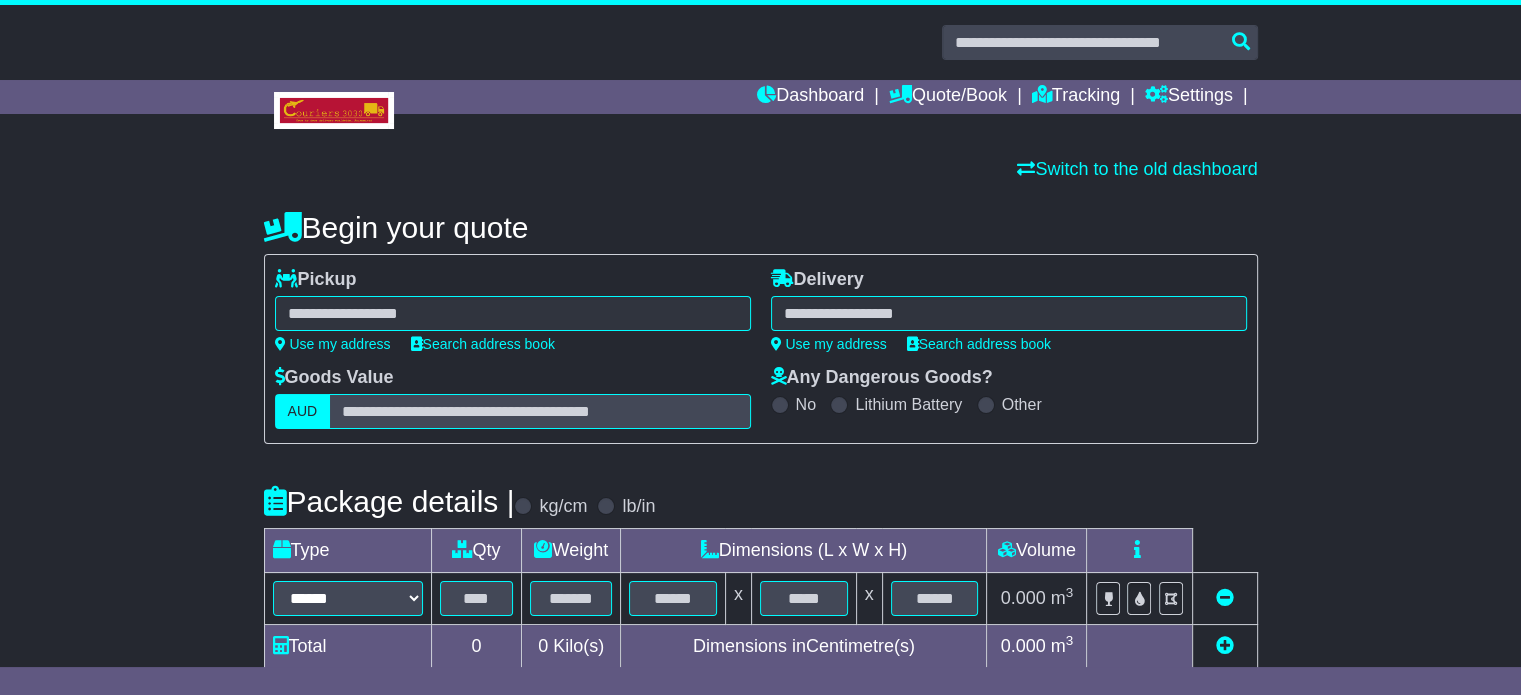 click at bounding box center (513, 313) 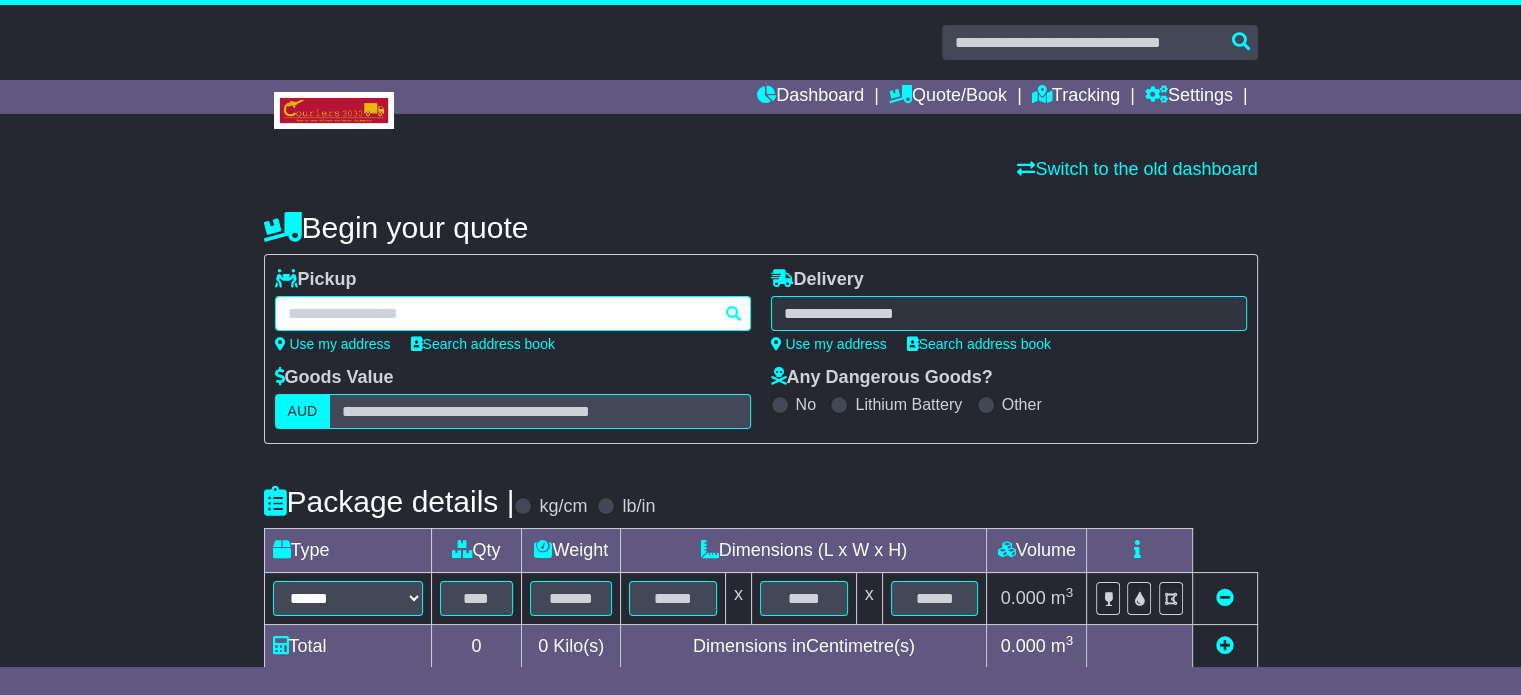 paste on "******" 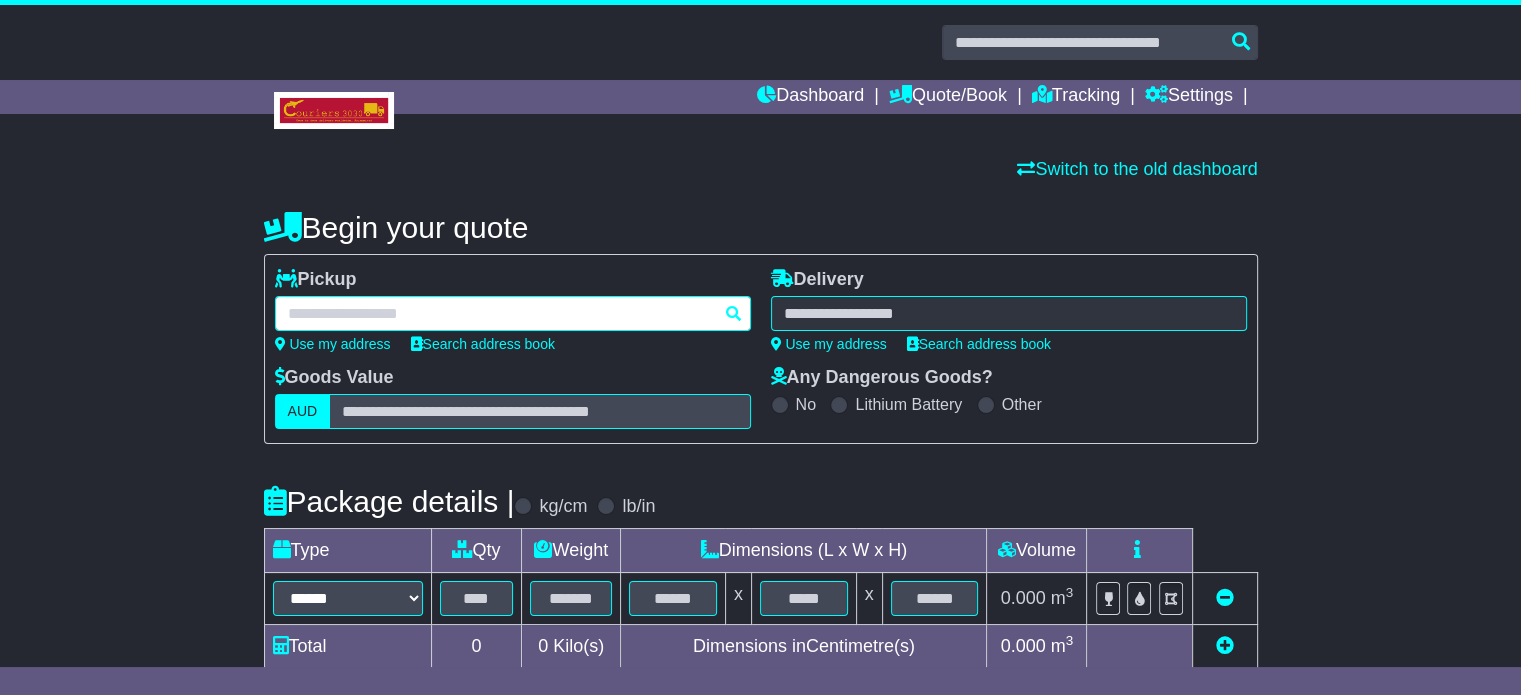 type on "******" 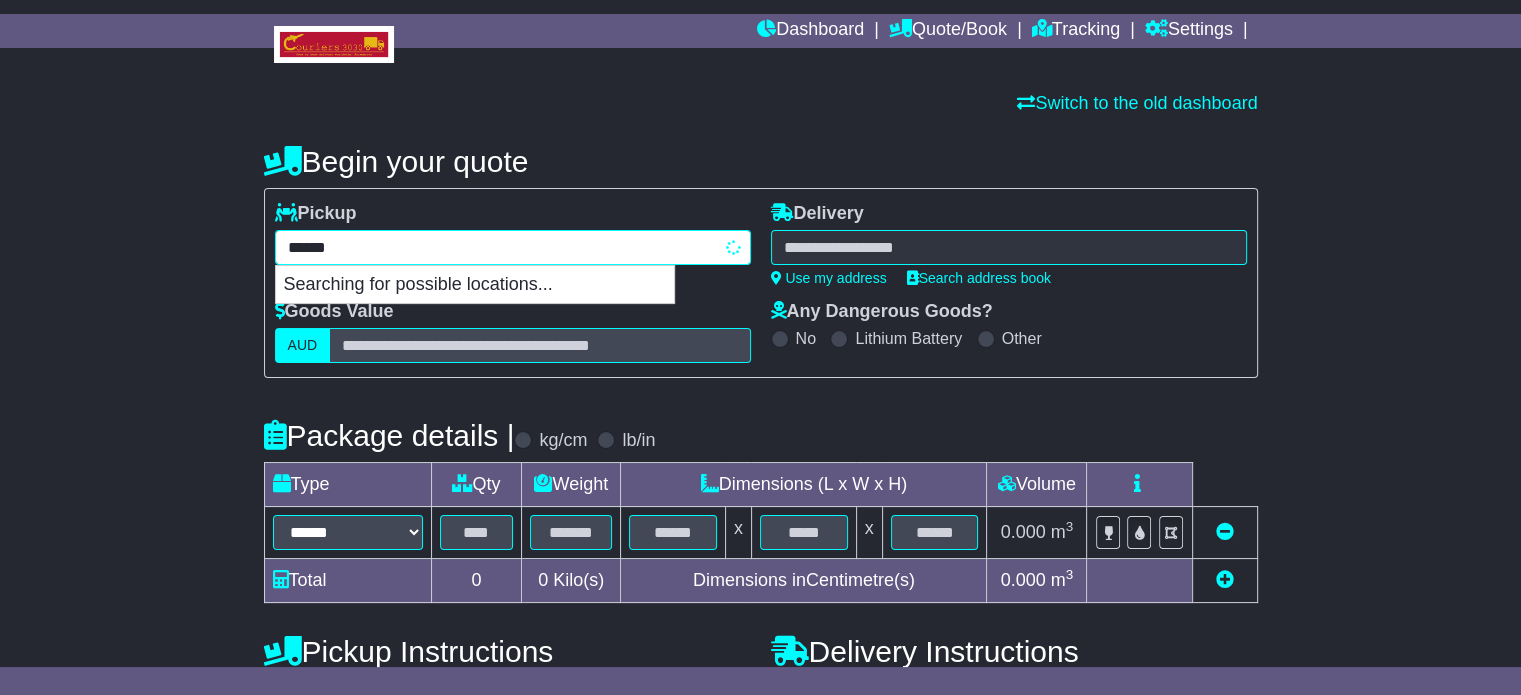 scroll, scrollTop: 100, scrollLeft: 0, axis: vertical 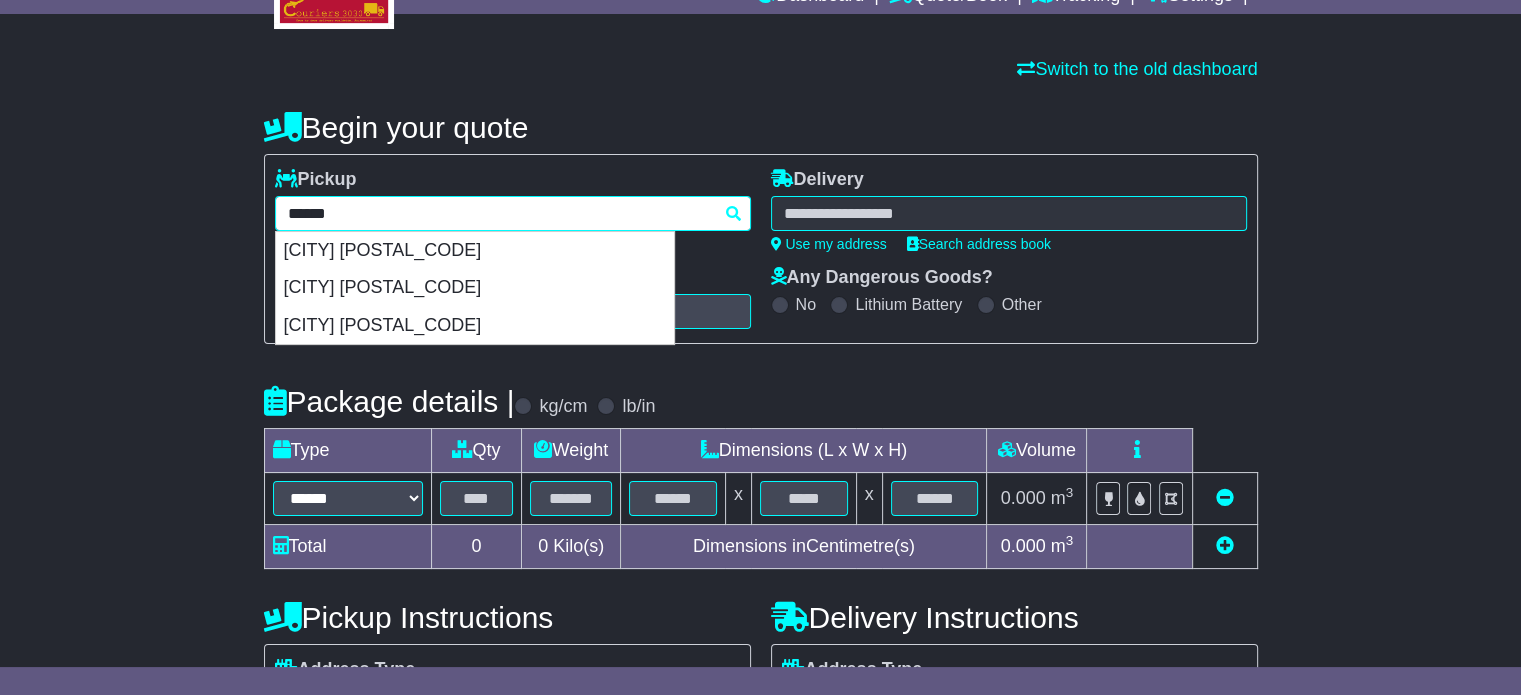 click on "****** ELTHAM ELTHAM 2480 ELTHAM 3095 ELTHAM NORTH 3095" at bounding box center (513, 213) 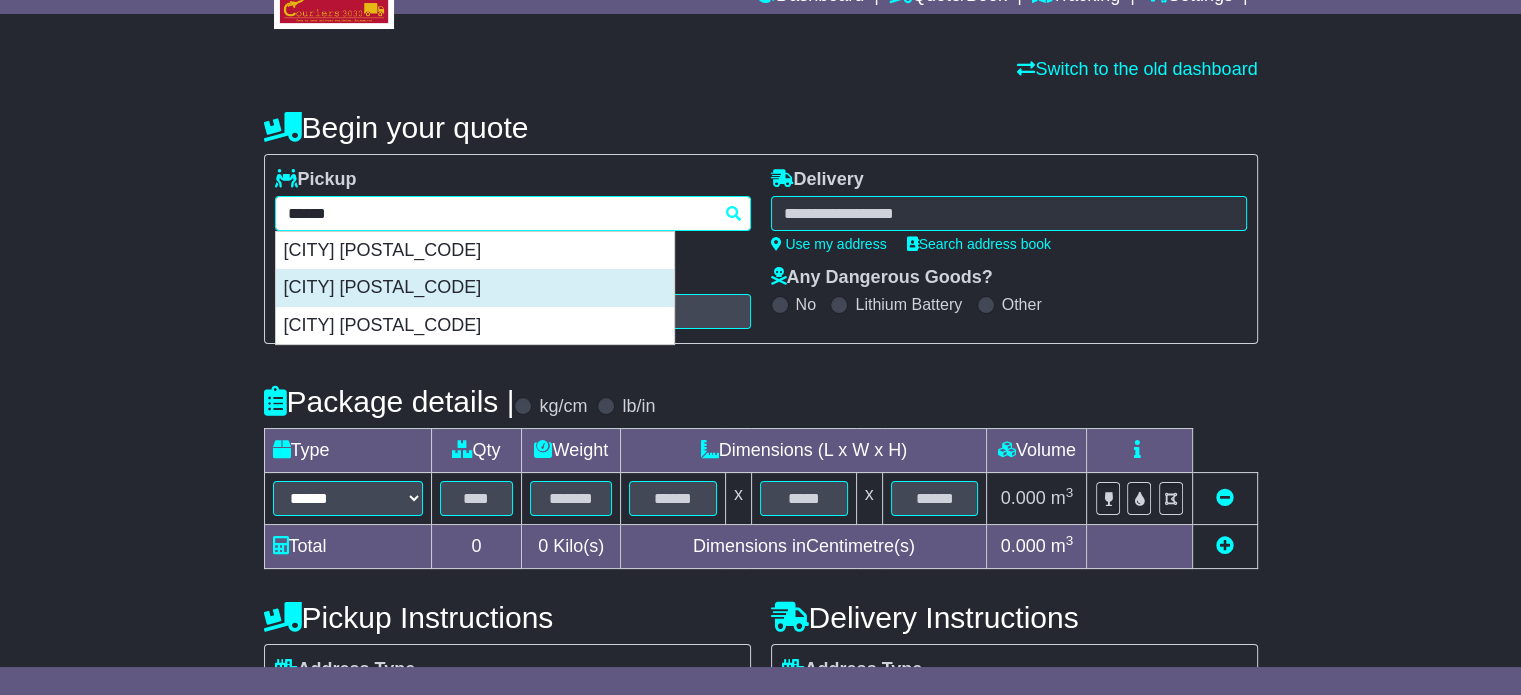 click on "ELTHAM 3095" at bounding box center (475, 288) 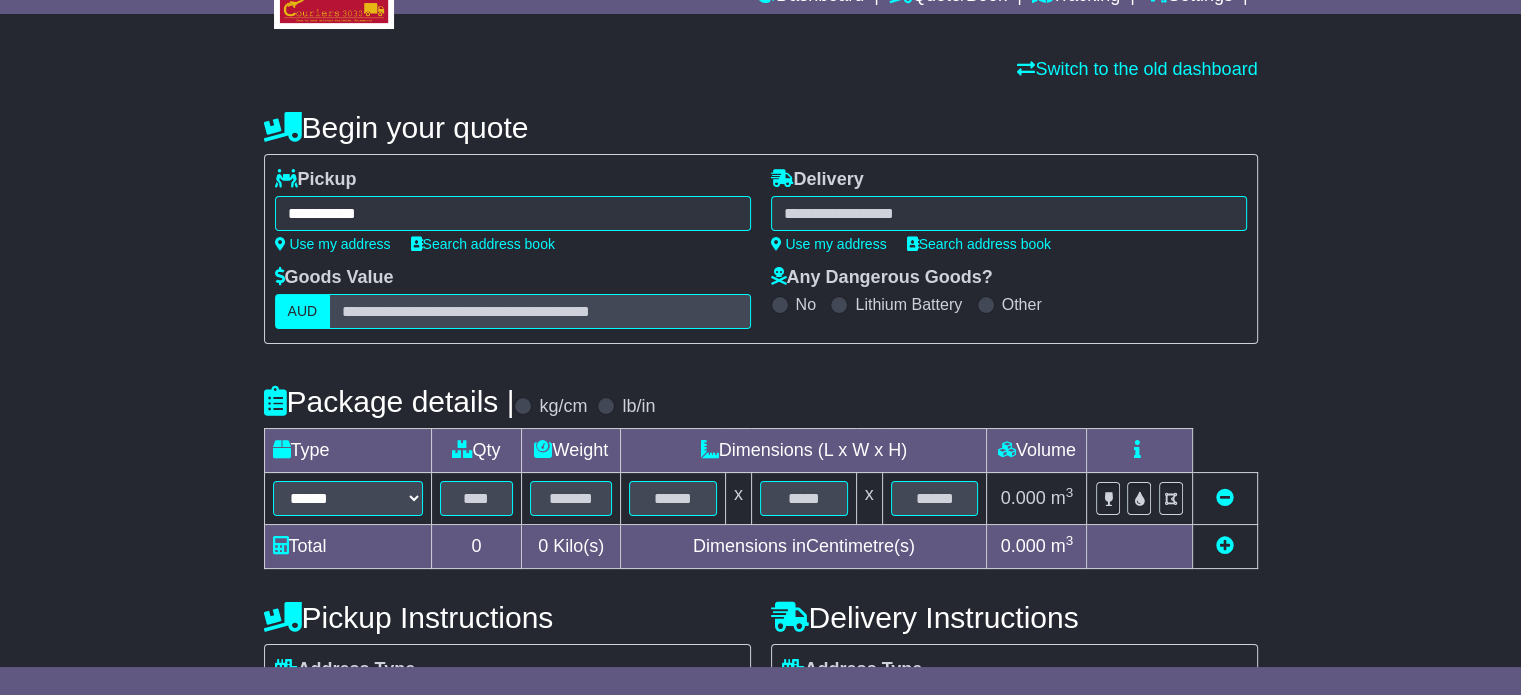 type on "**********" 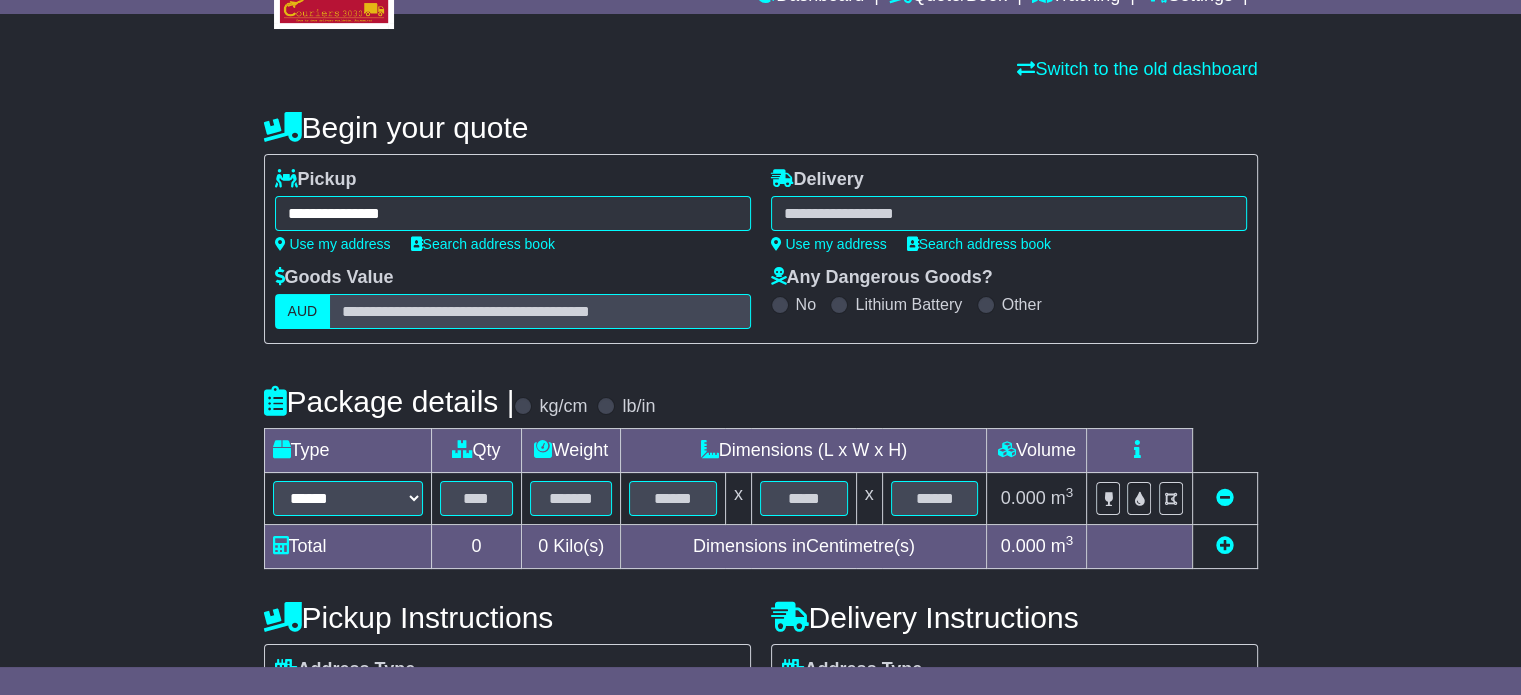 click at bounding box center (1009, 213) 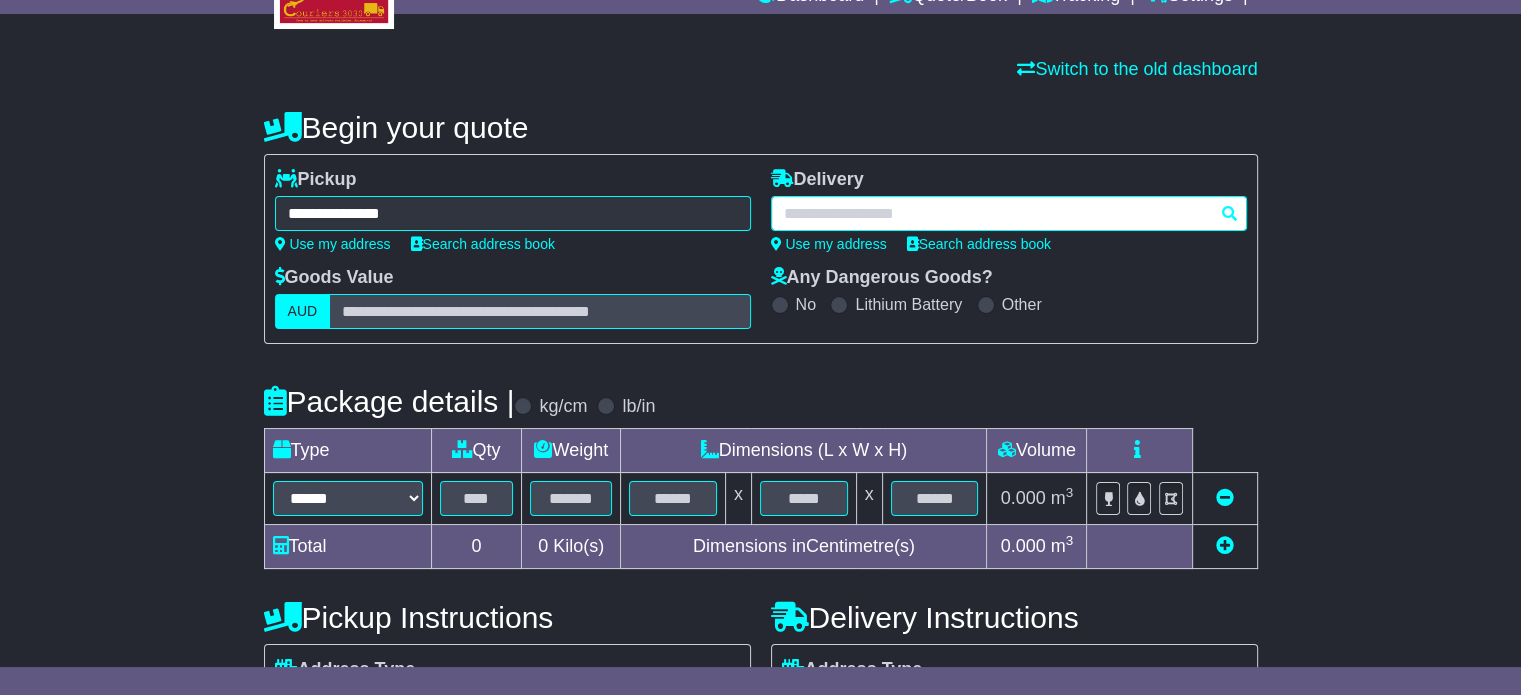 paste on "*******" 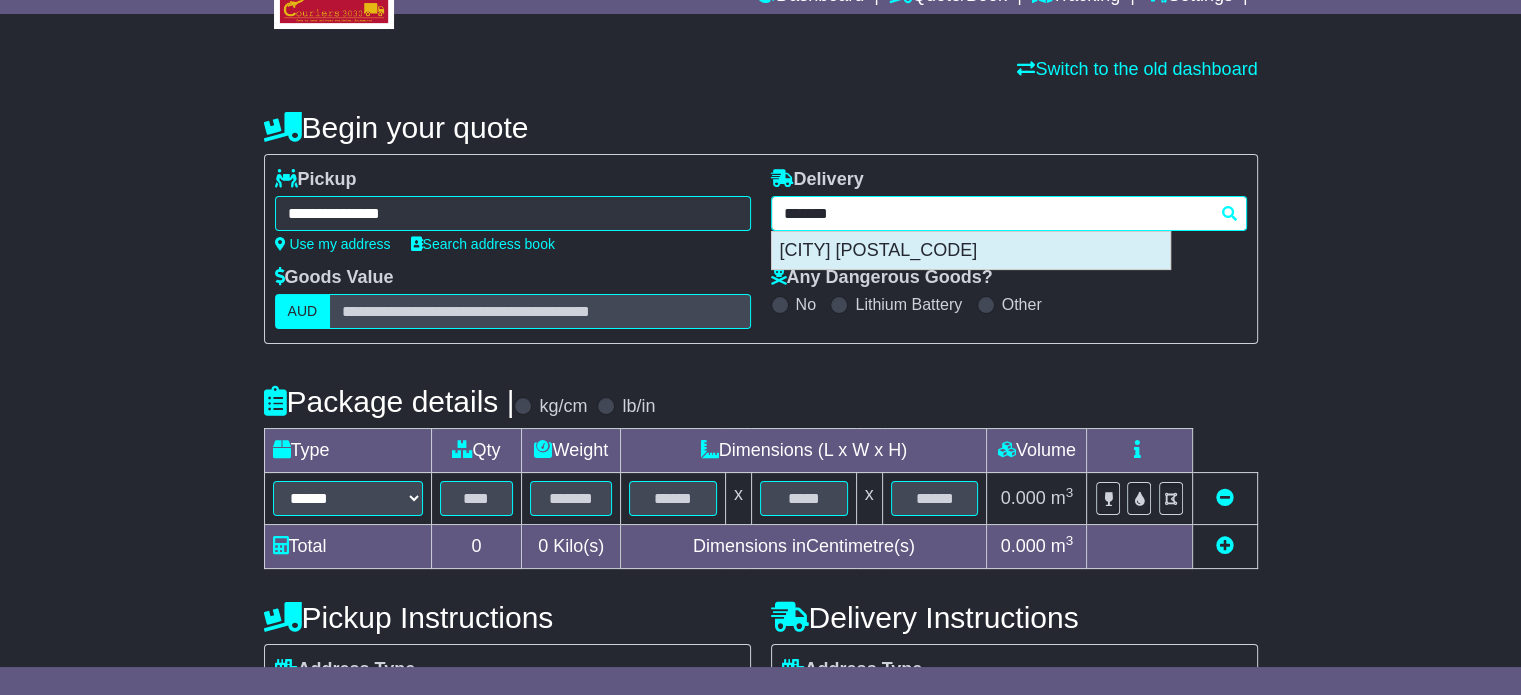 click on "URANGAN 4655" at bounding box center [971, 251] 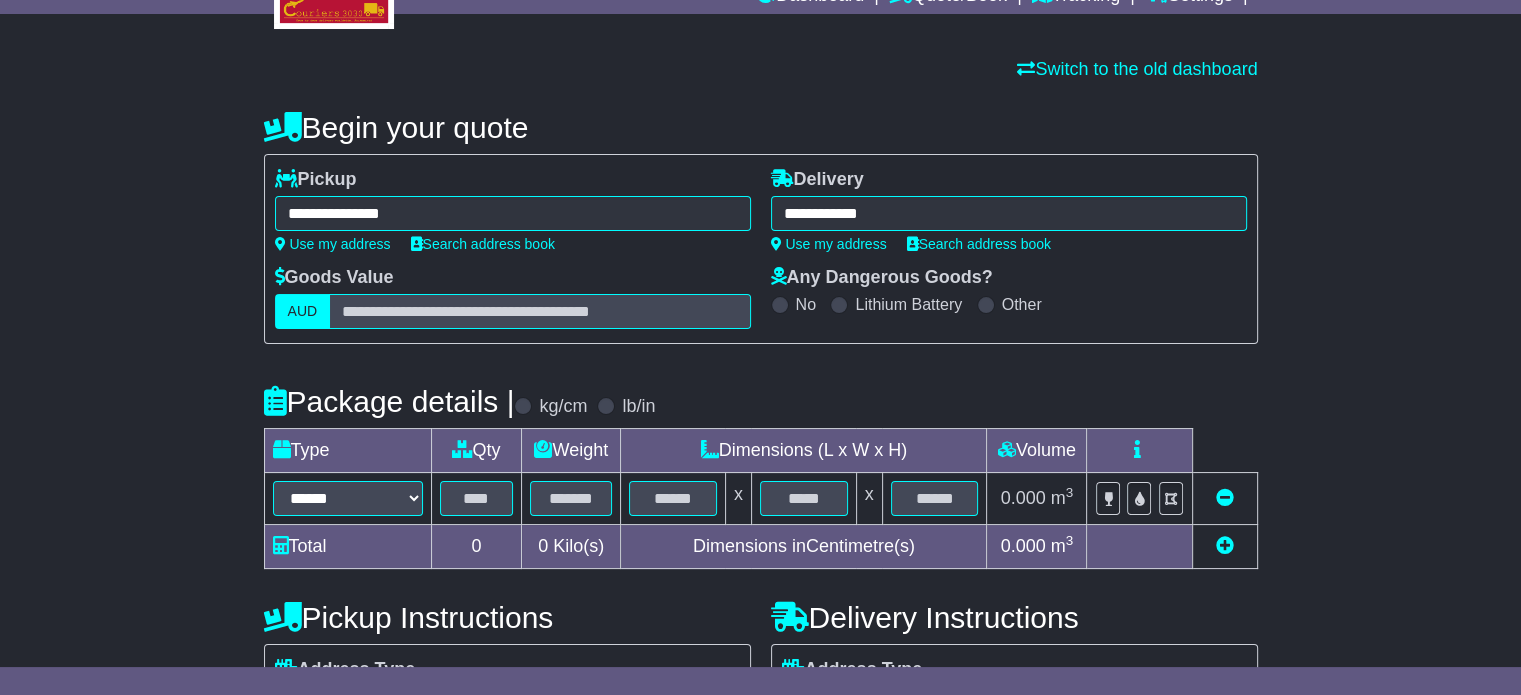 type on "**********" 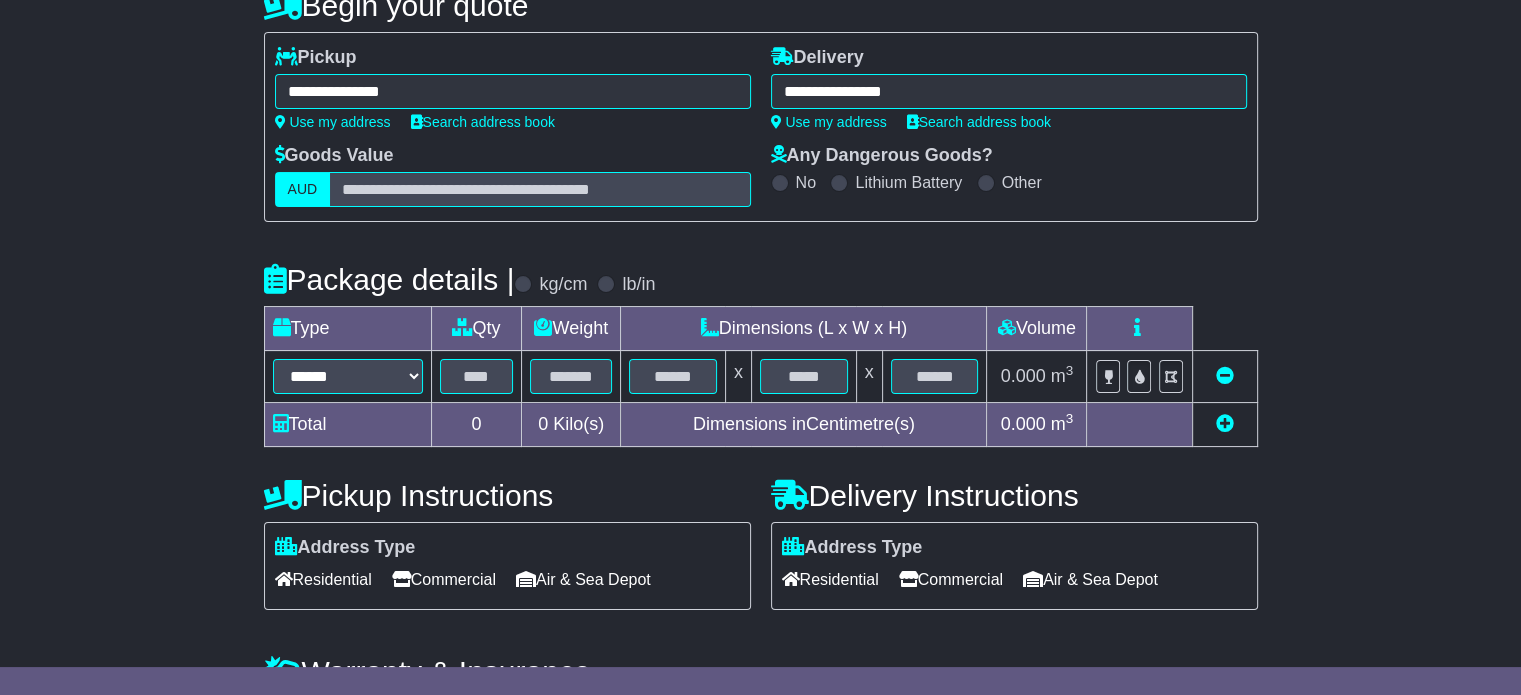 scroll, scrollTop: 360, scrollLeft: 0, axis: vertical 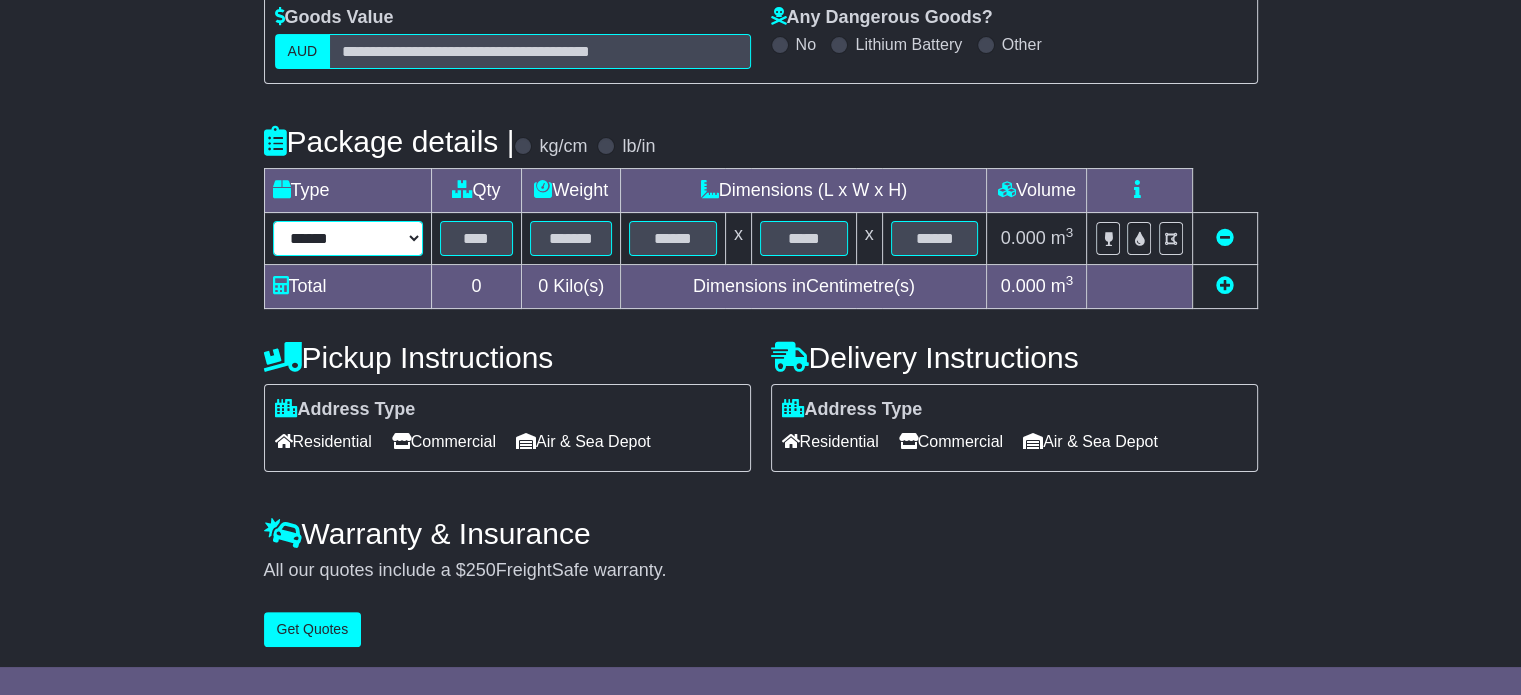 click on "****** ****** *** ******** ***** **** **** ****** *** *******" at bounding box center [348, 238] 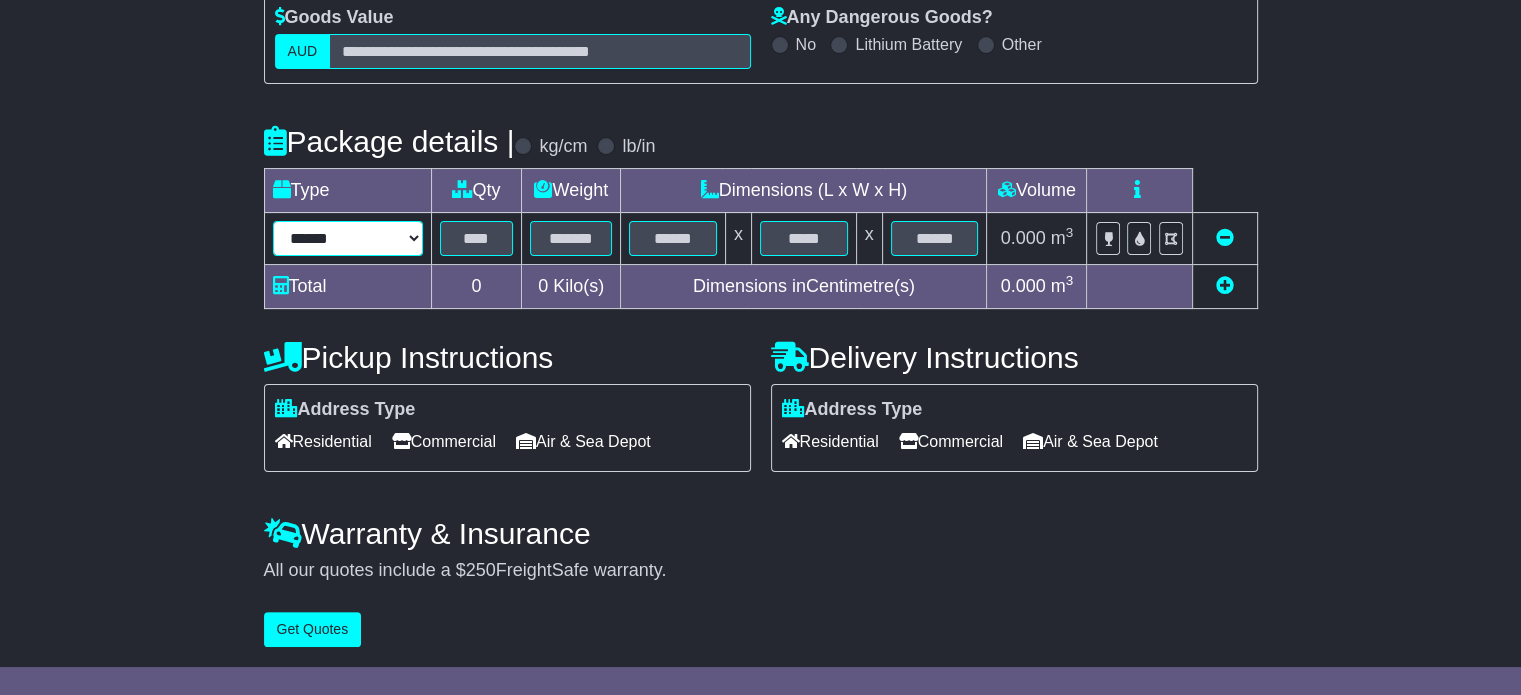 select on "*****" 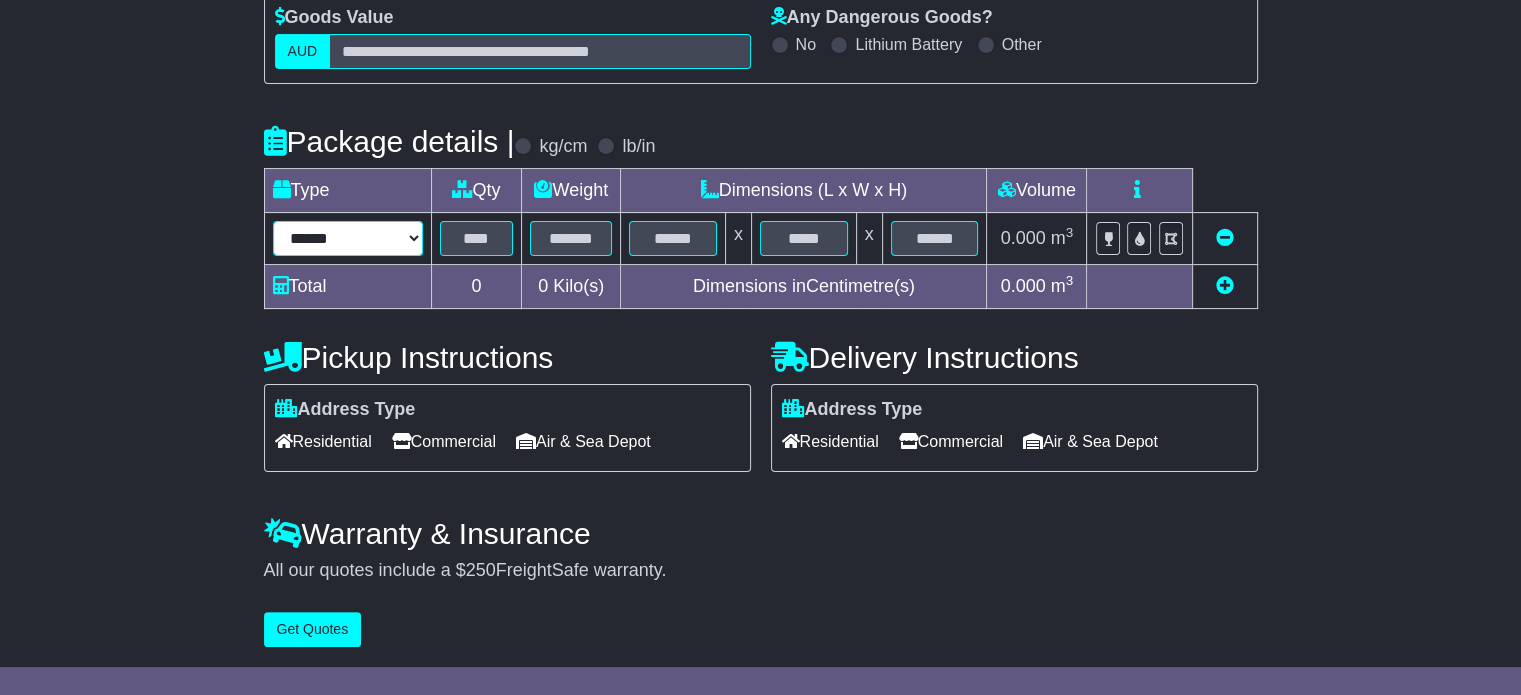 click on "****** ****** *** ******** ***** **** **** ****** *** *******" at bounding box center [348, 238] 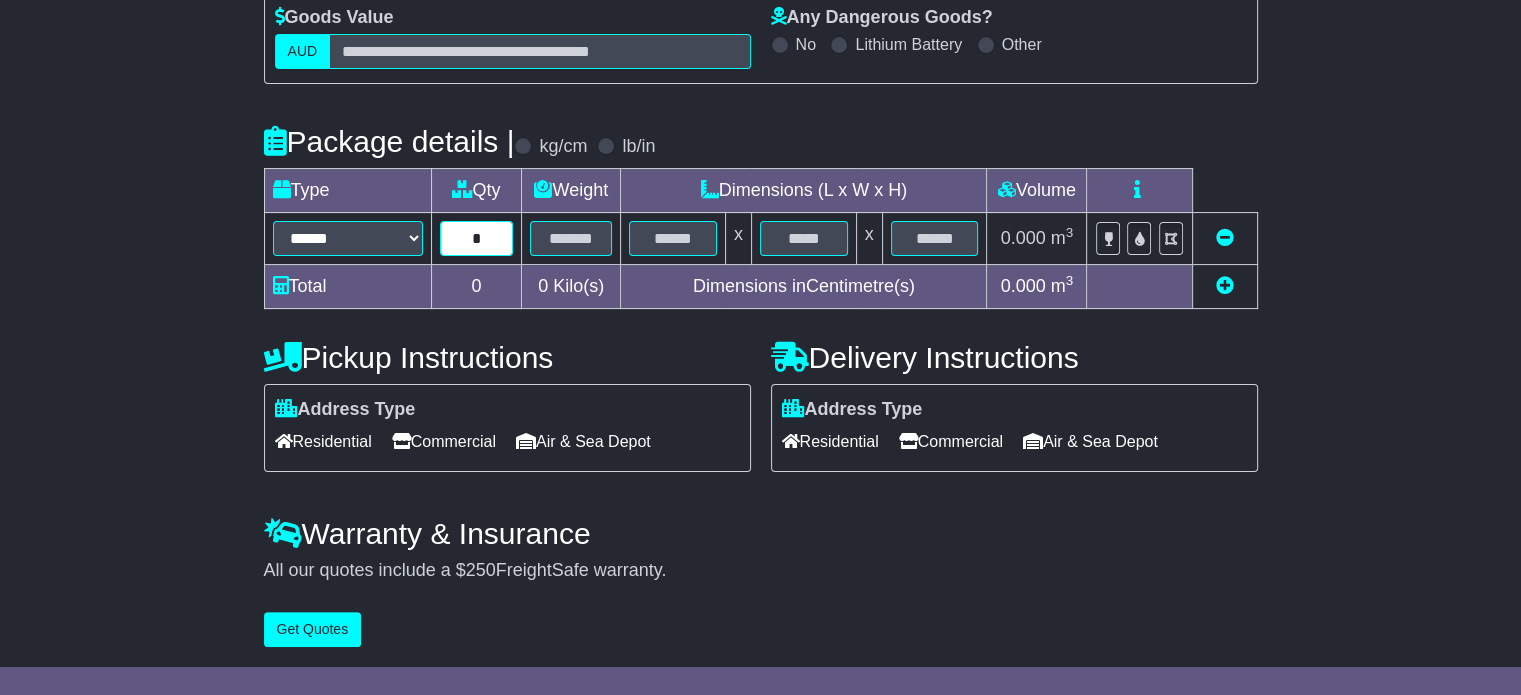 type on "*" 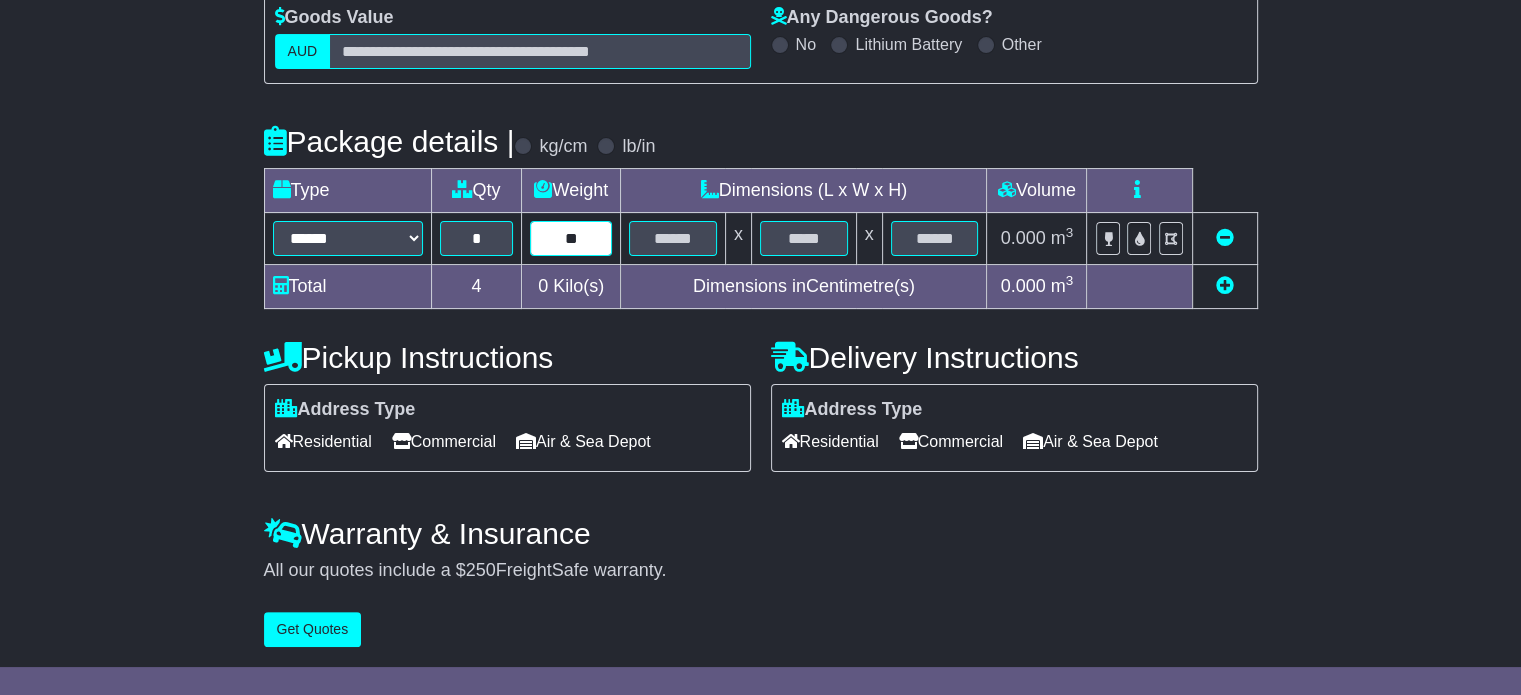 type on "**" 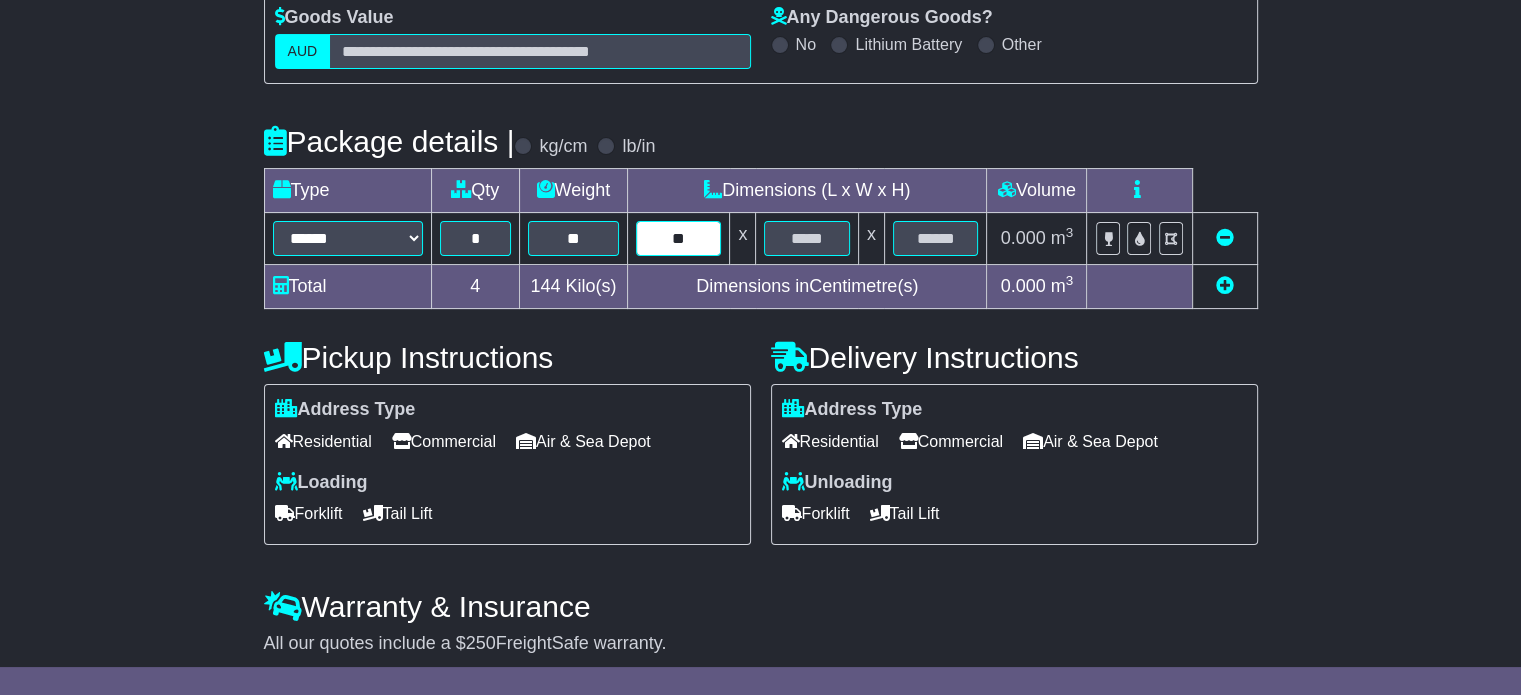 type on "**" 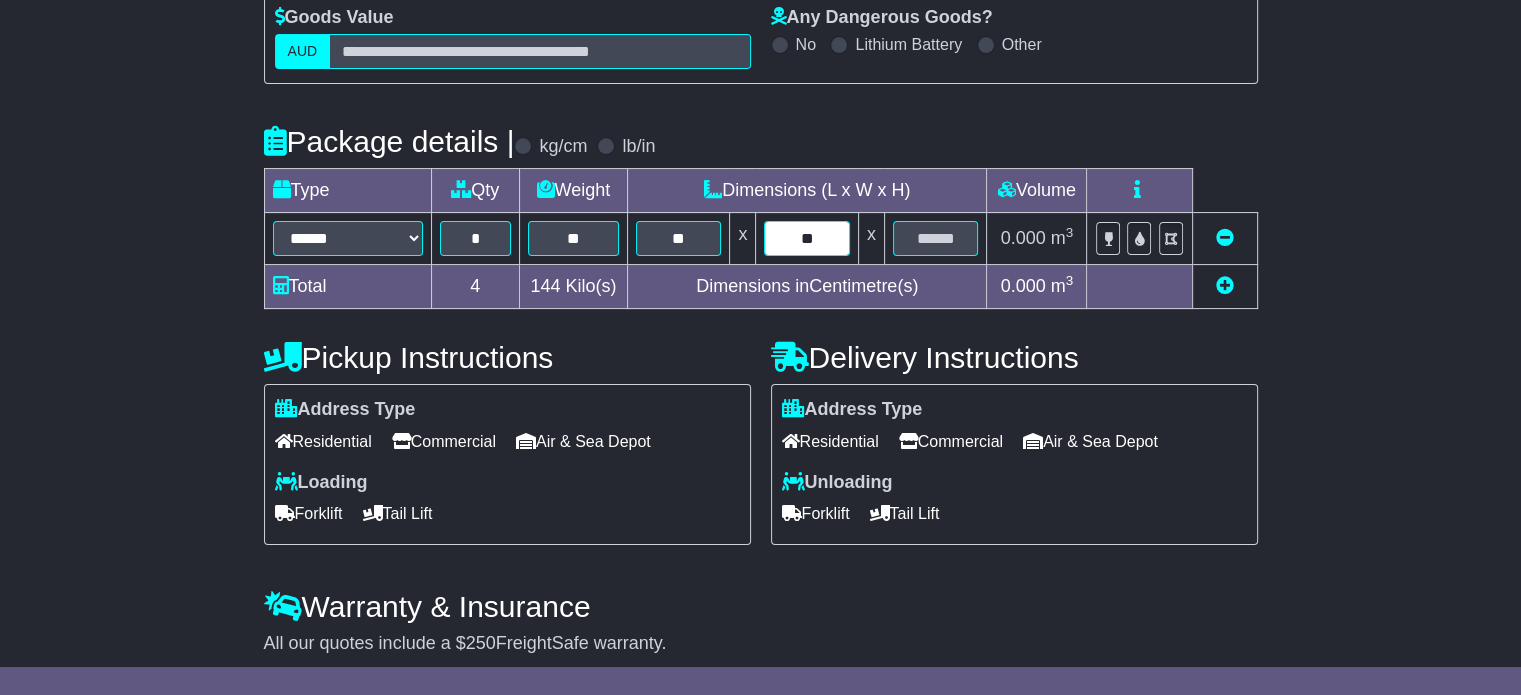 type on "**" 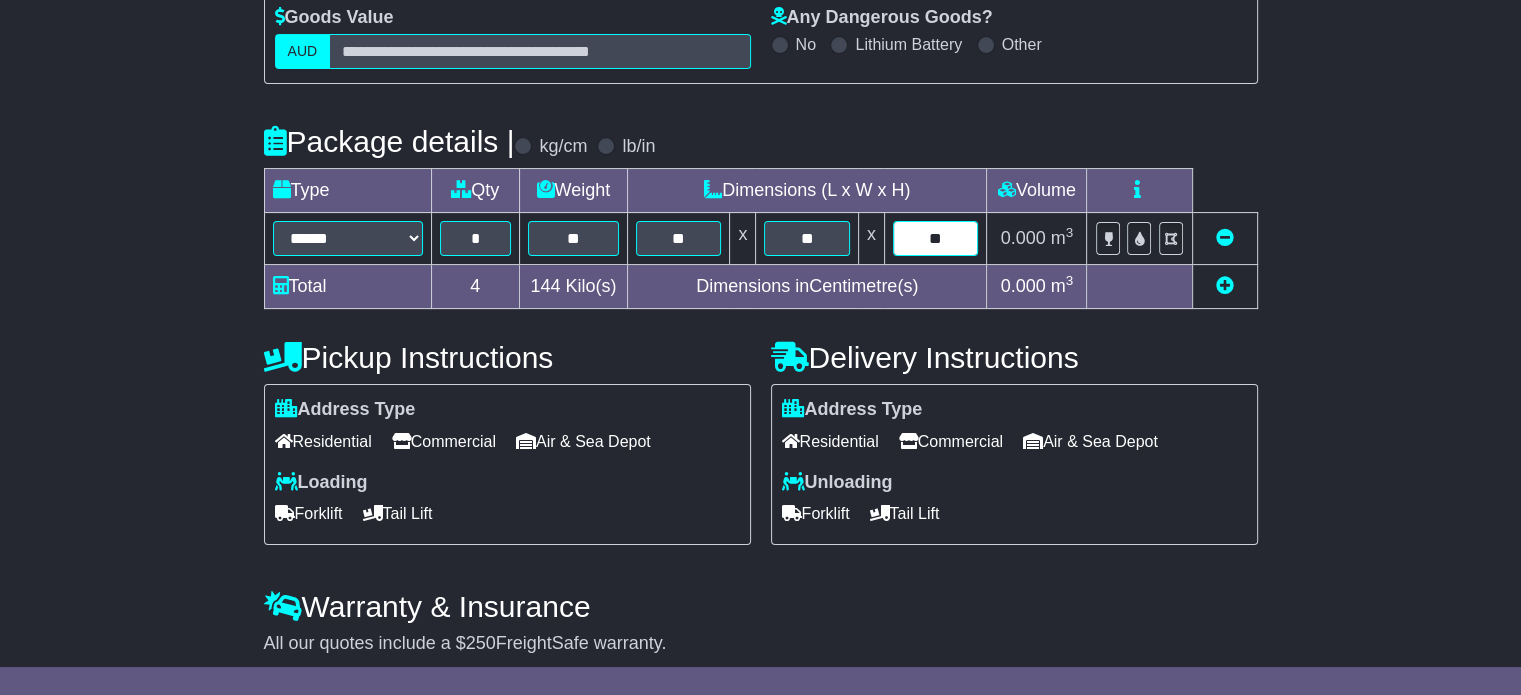 type on "**" 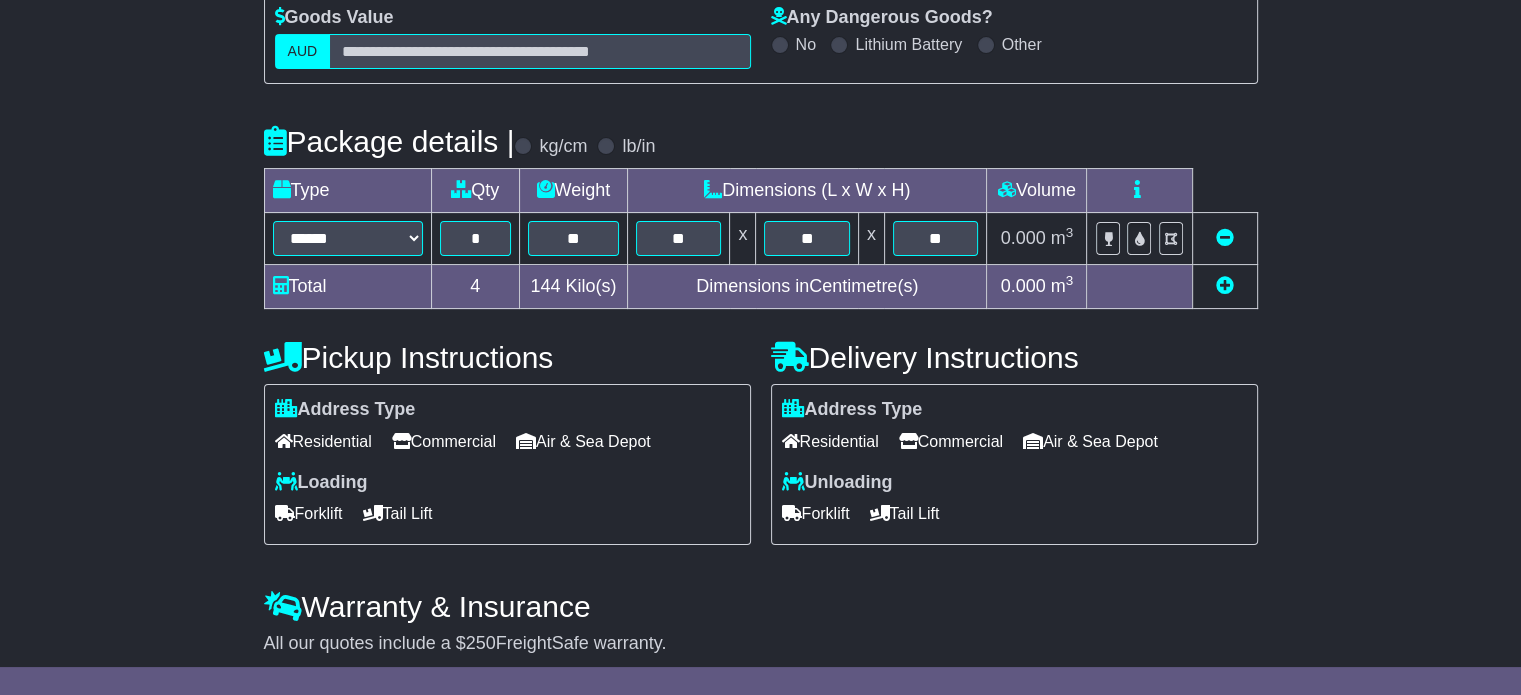 type 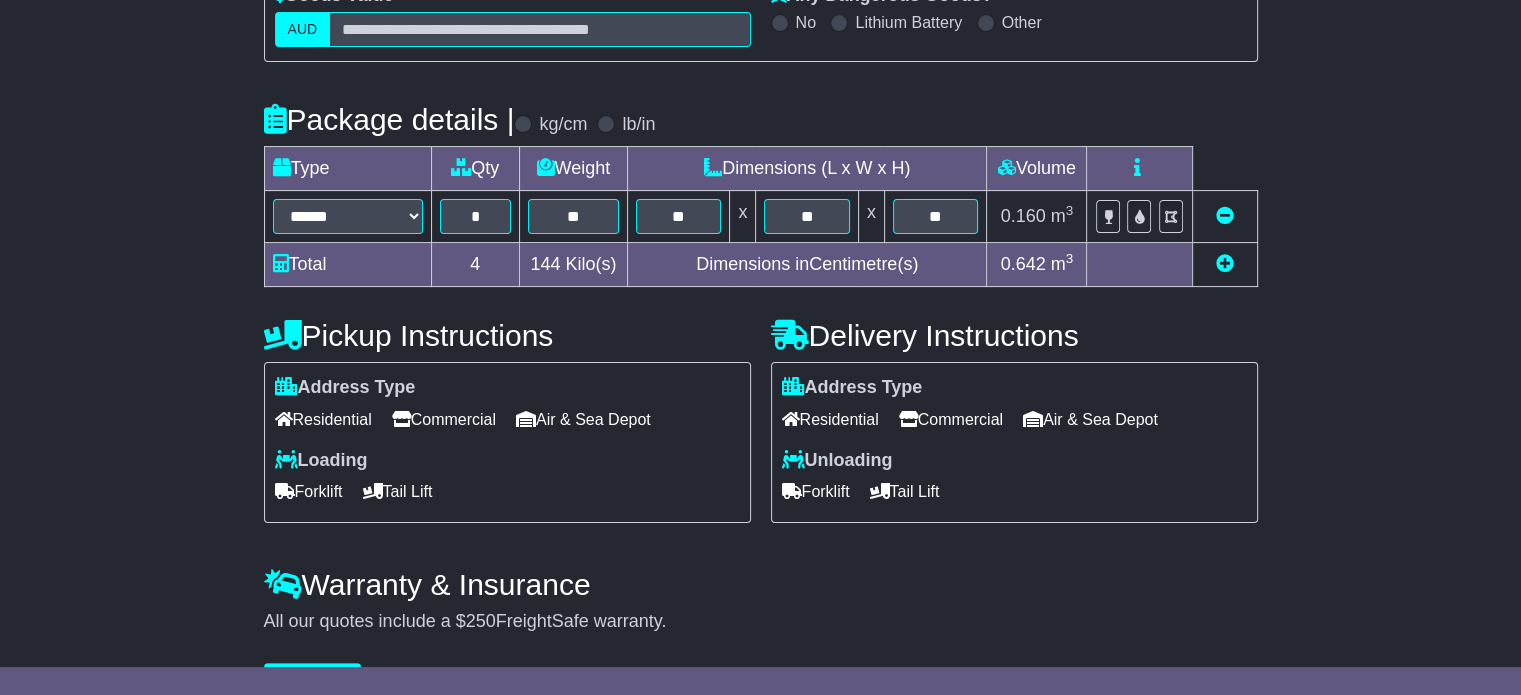 click at bounding box center (1225, 263) 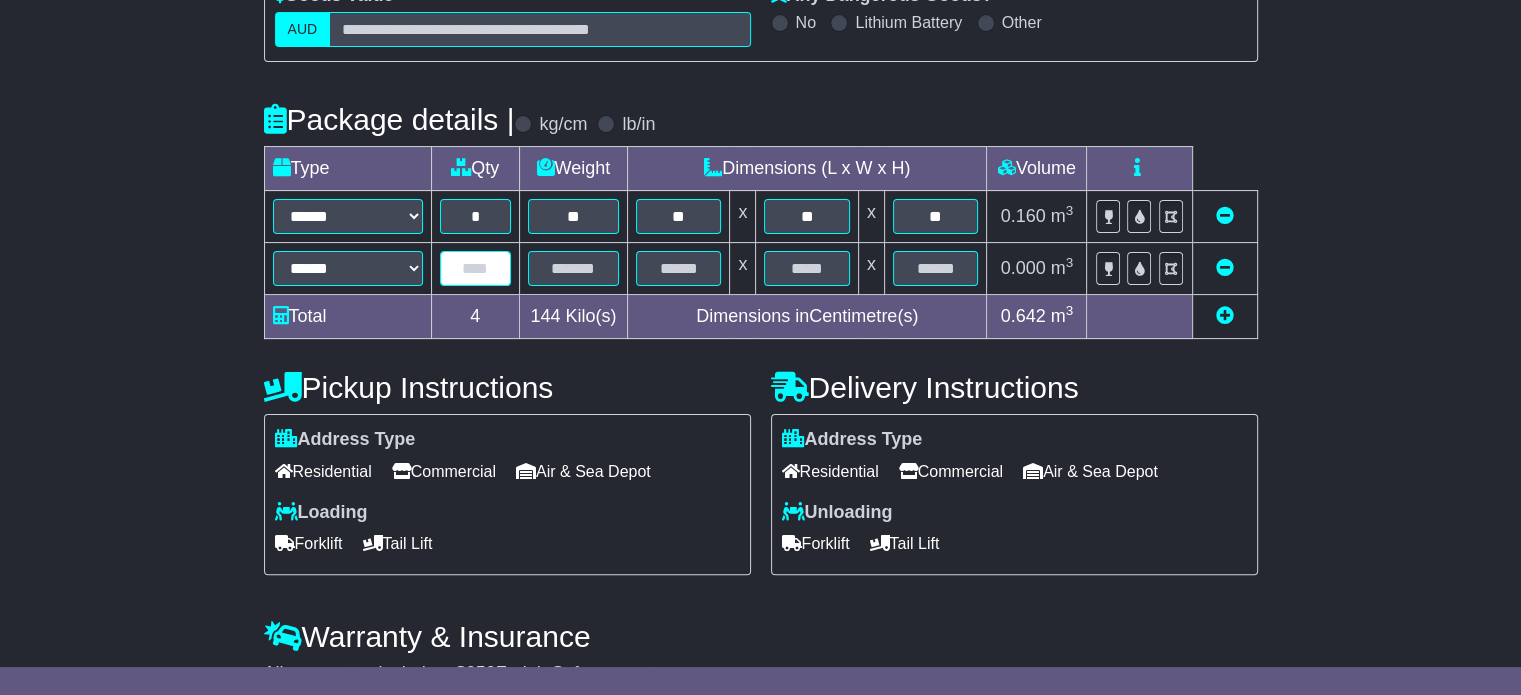 click at bounding box center (475, 268) 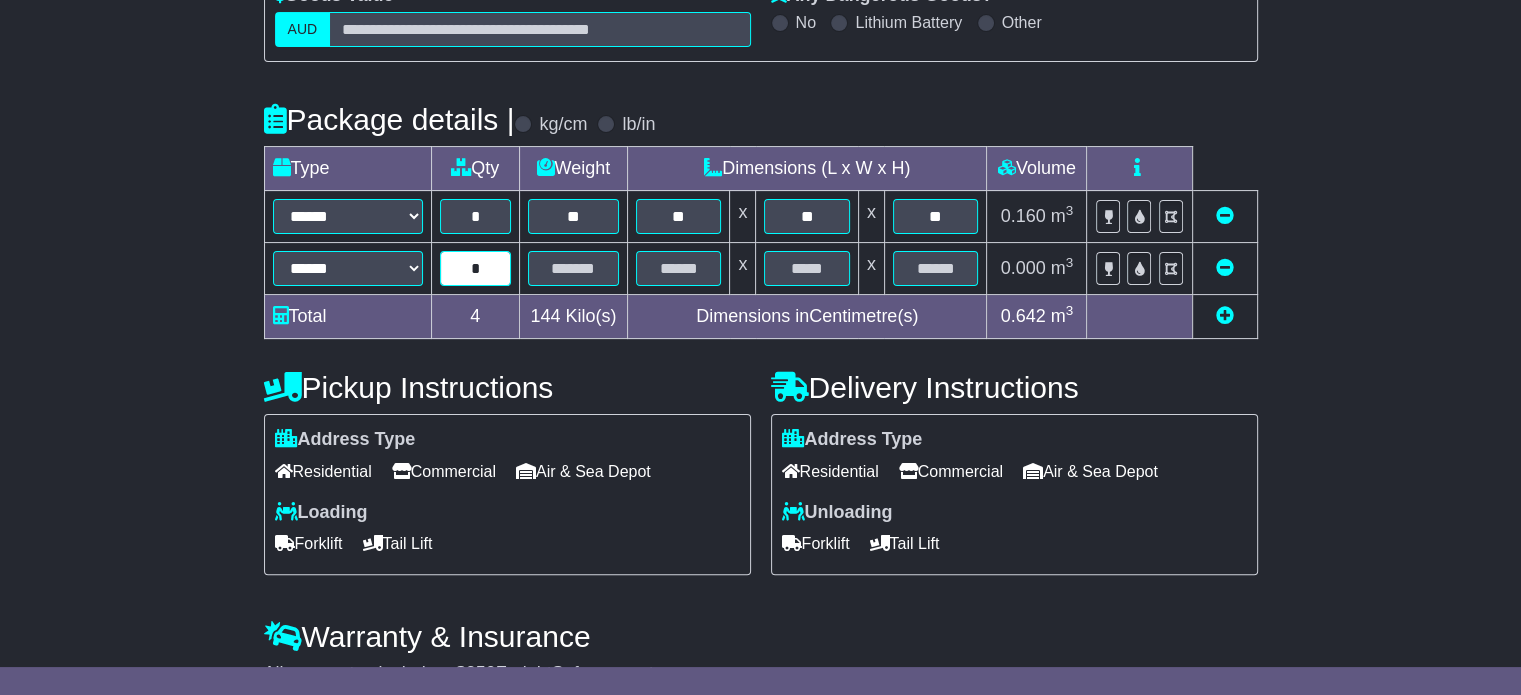 type on "*" 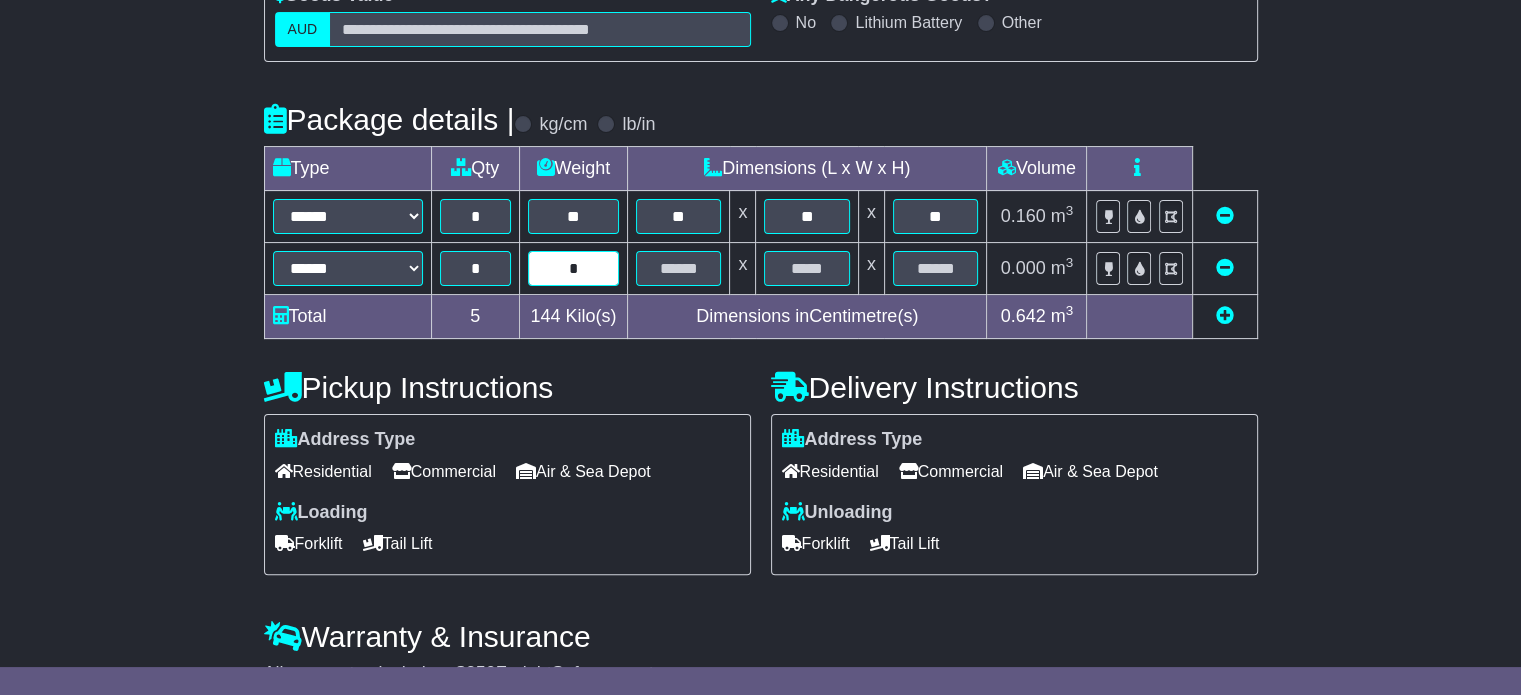 type on "*" 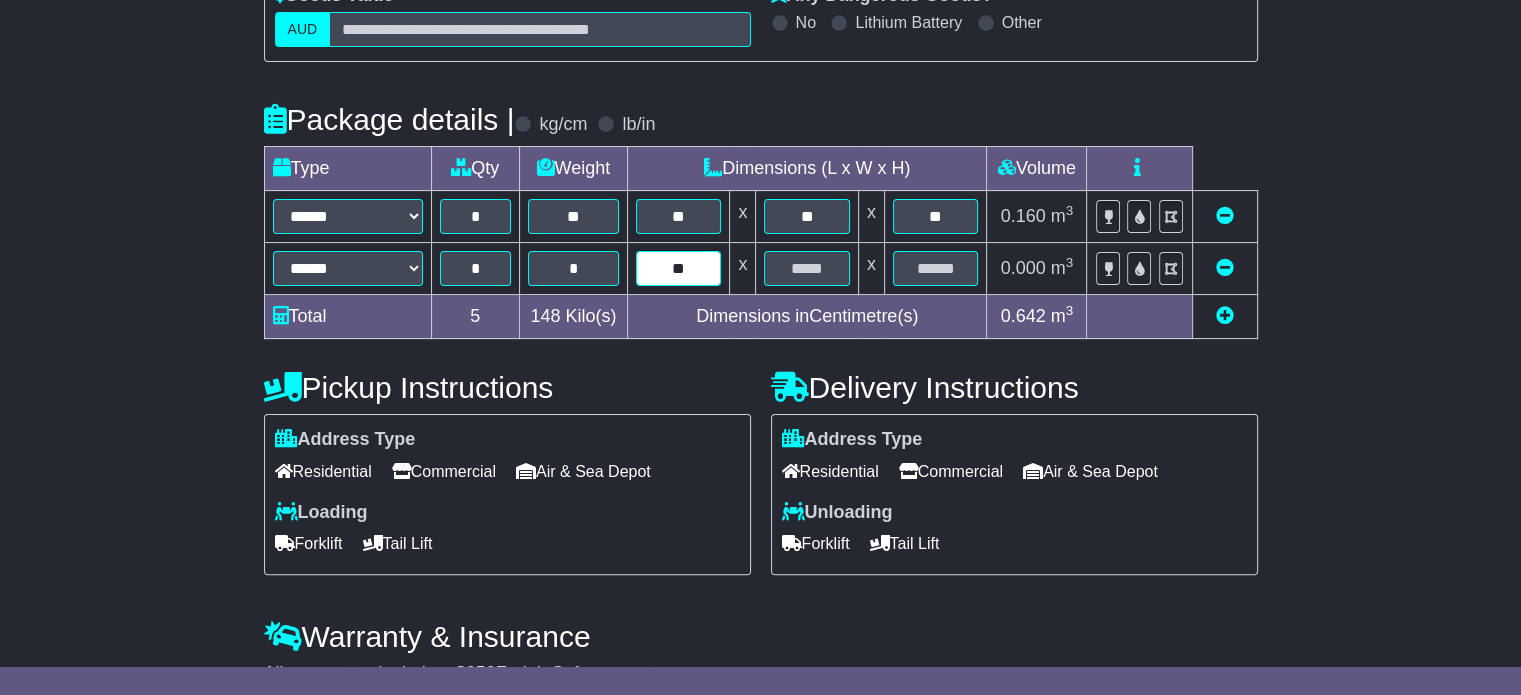 type on "**" 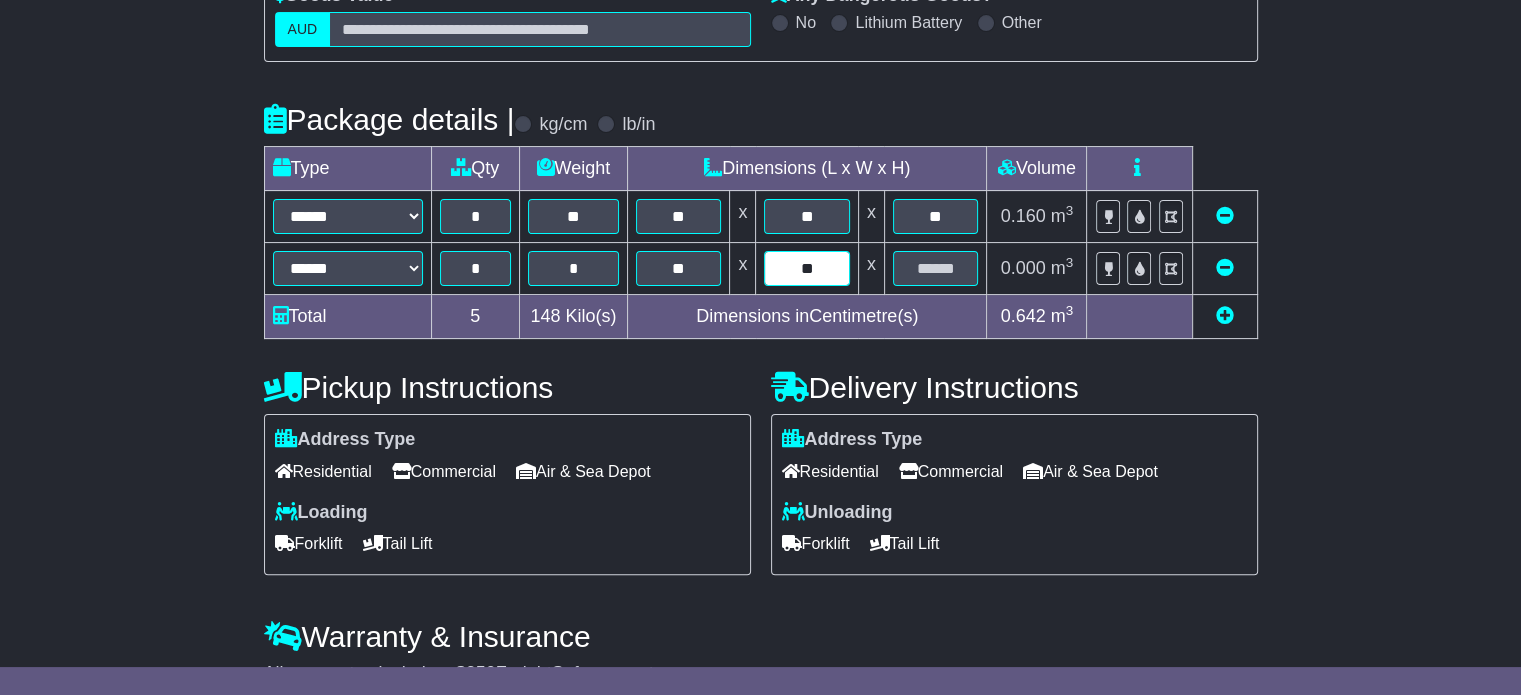 type on "**" 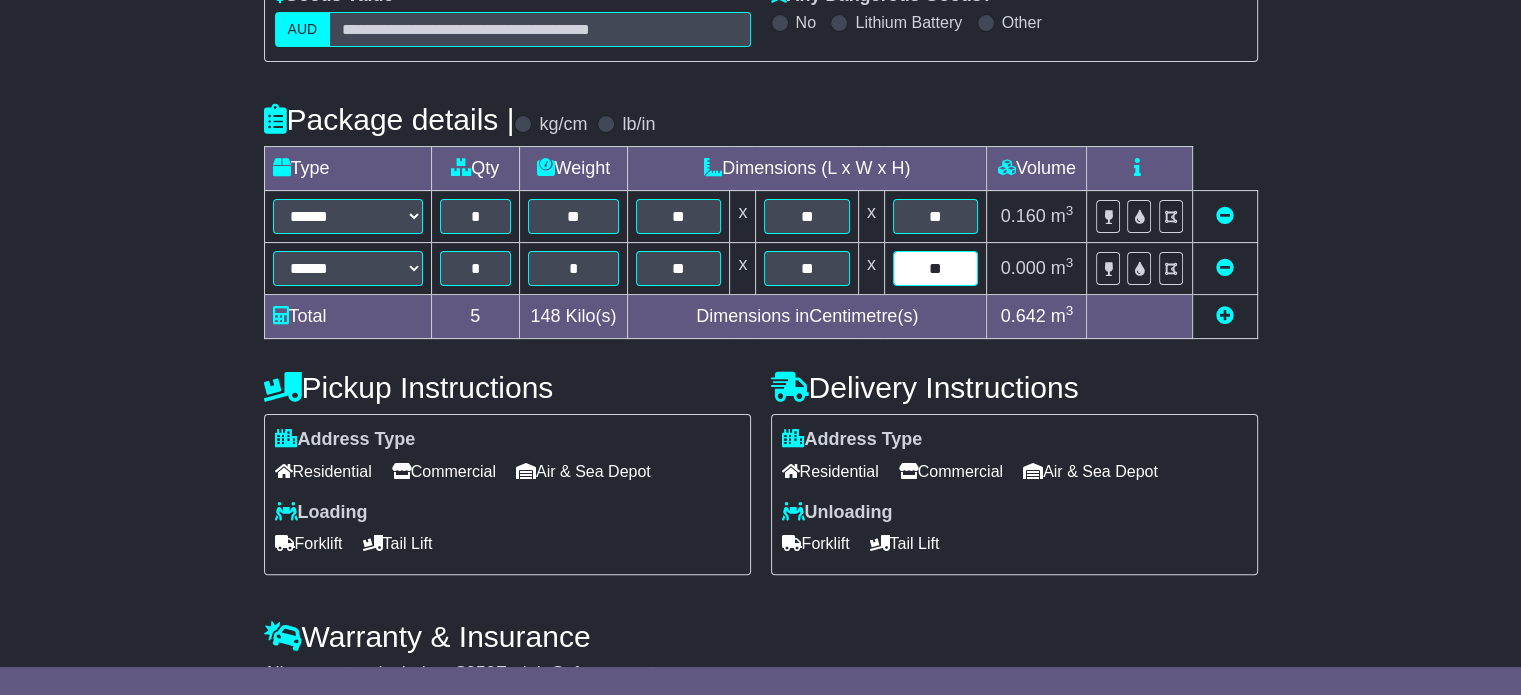 type on "**" 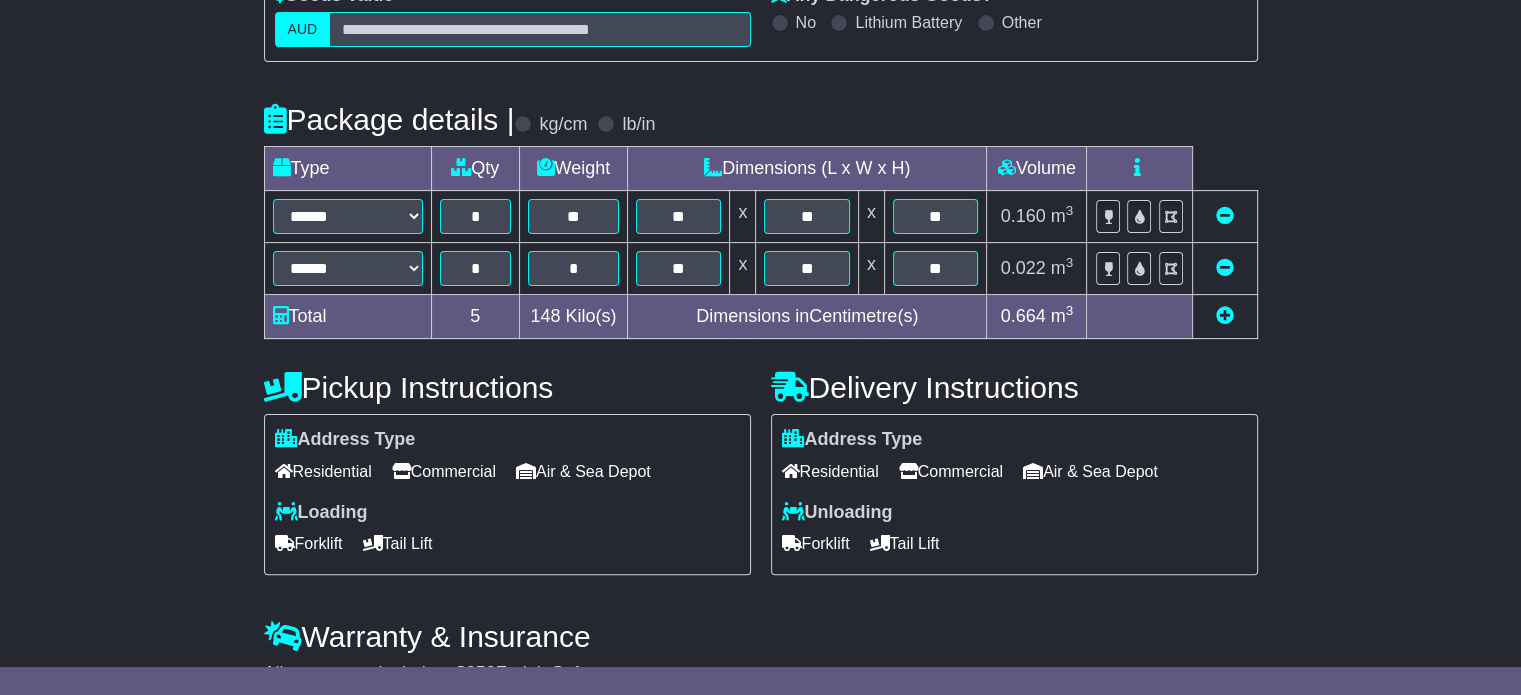 scroll, scrollTop: 484, scrollLeft: 0, axis: vertical 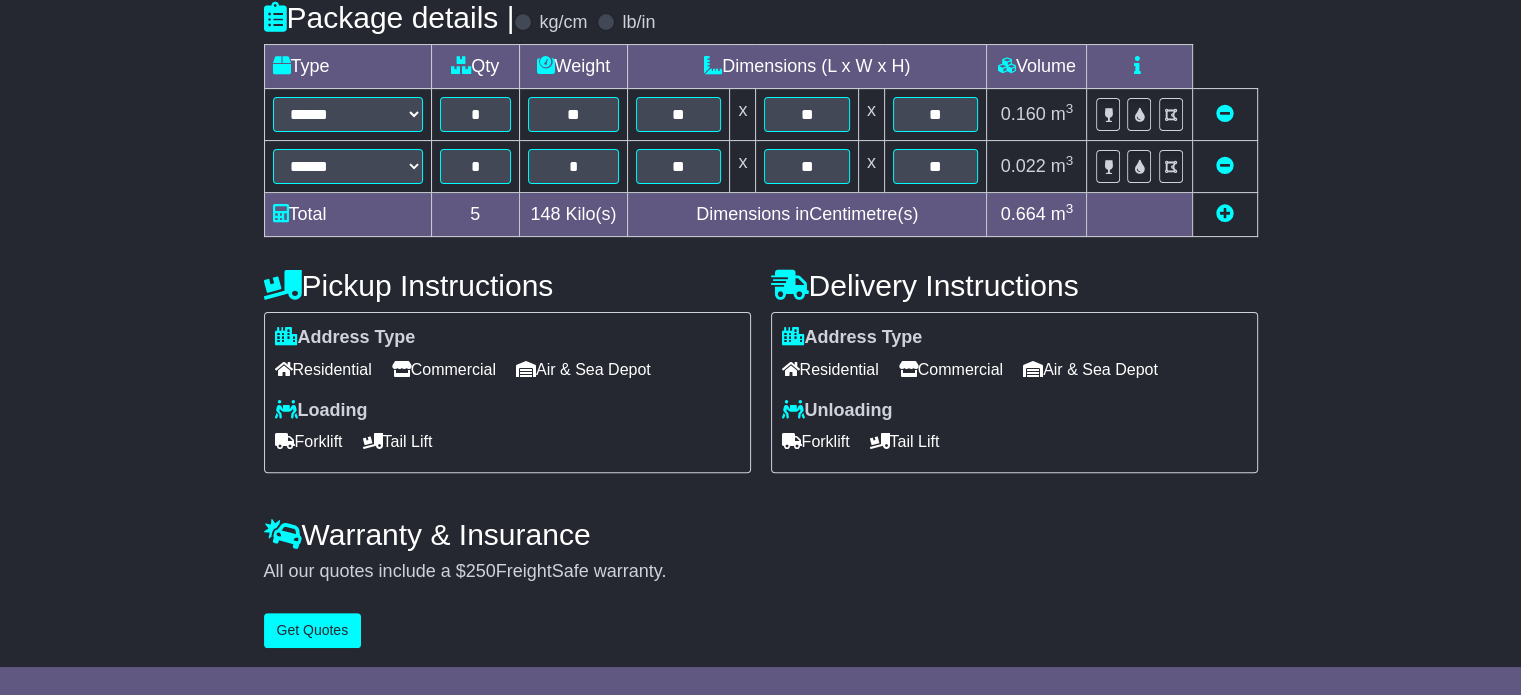 click on "Commercial" at bounding box center [444, 369] 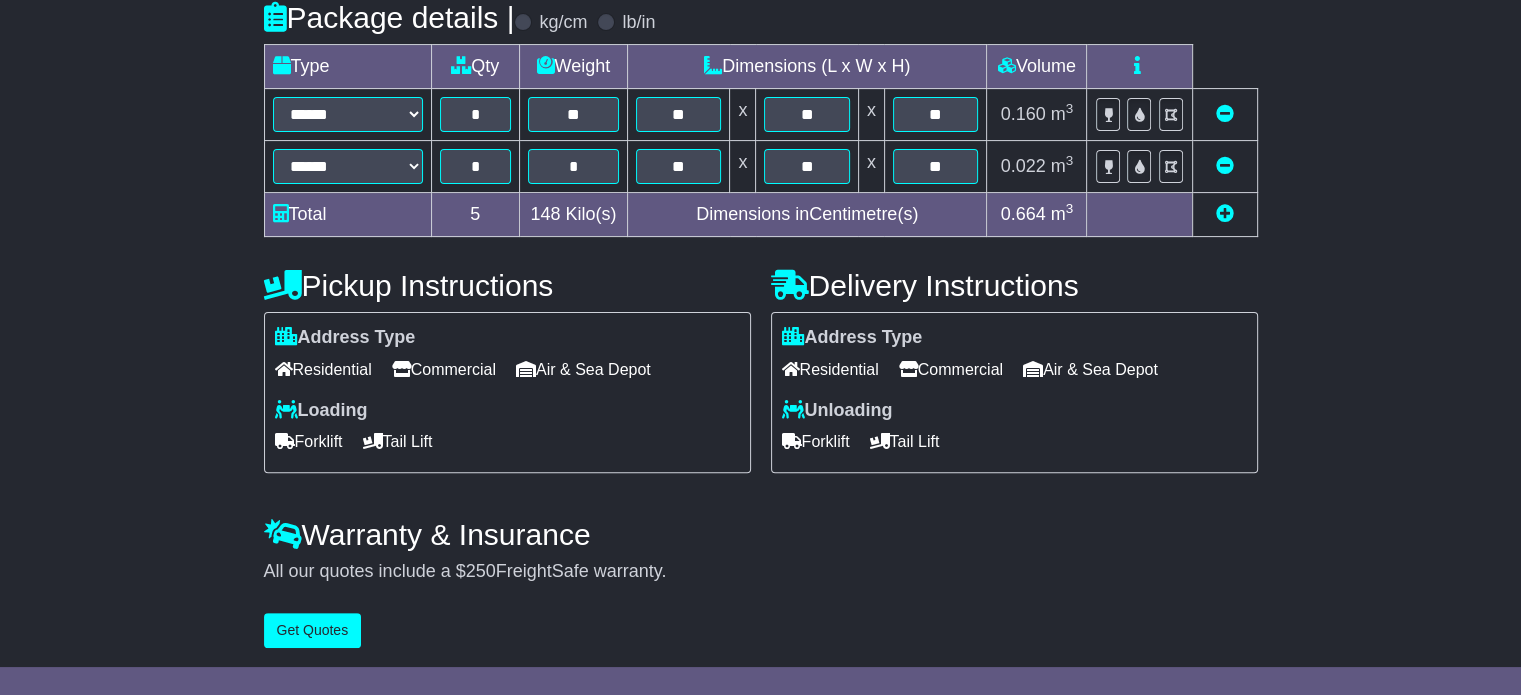 click on "Forklift" at bounding box center [816, 441] 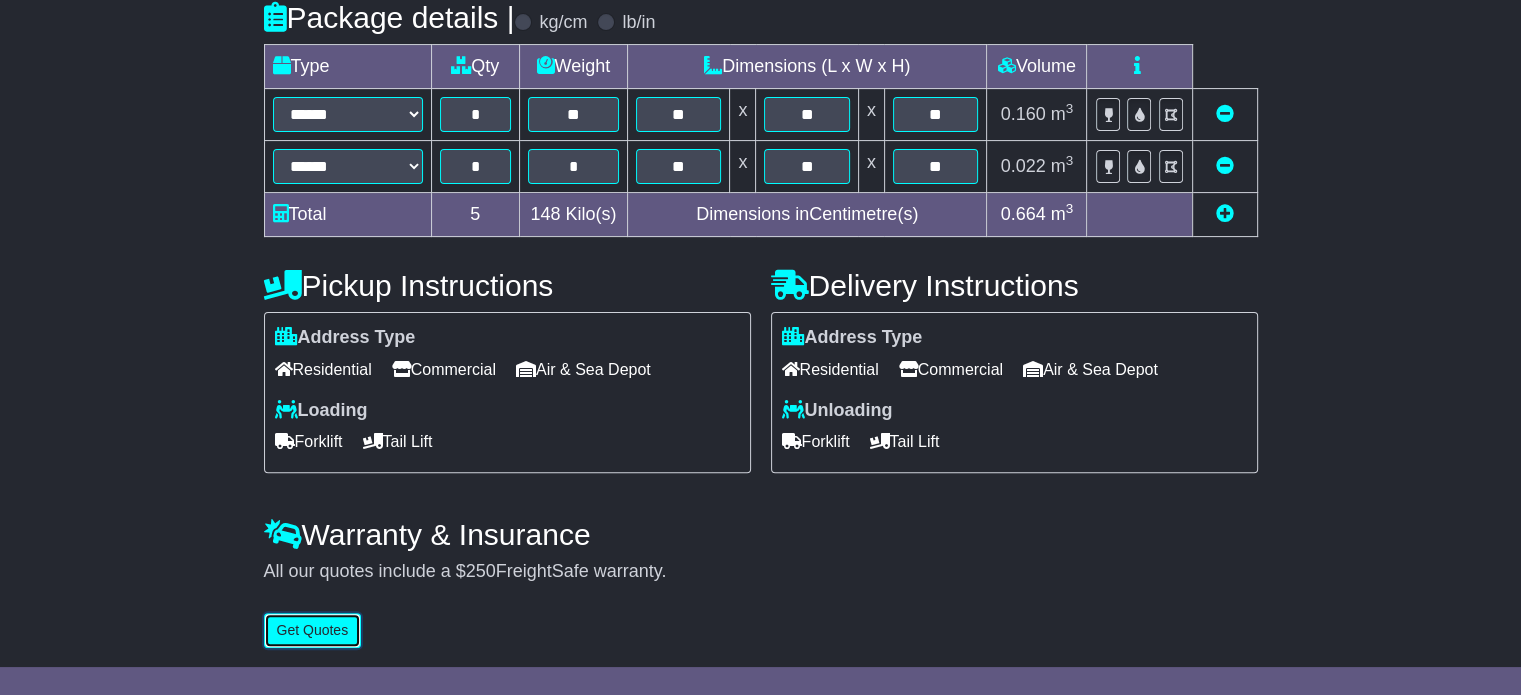 click on "Get Quotes" at bounding box center (313, 630) 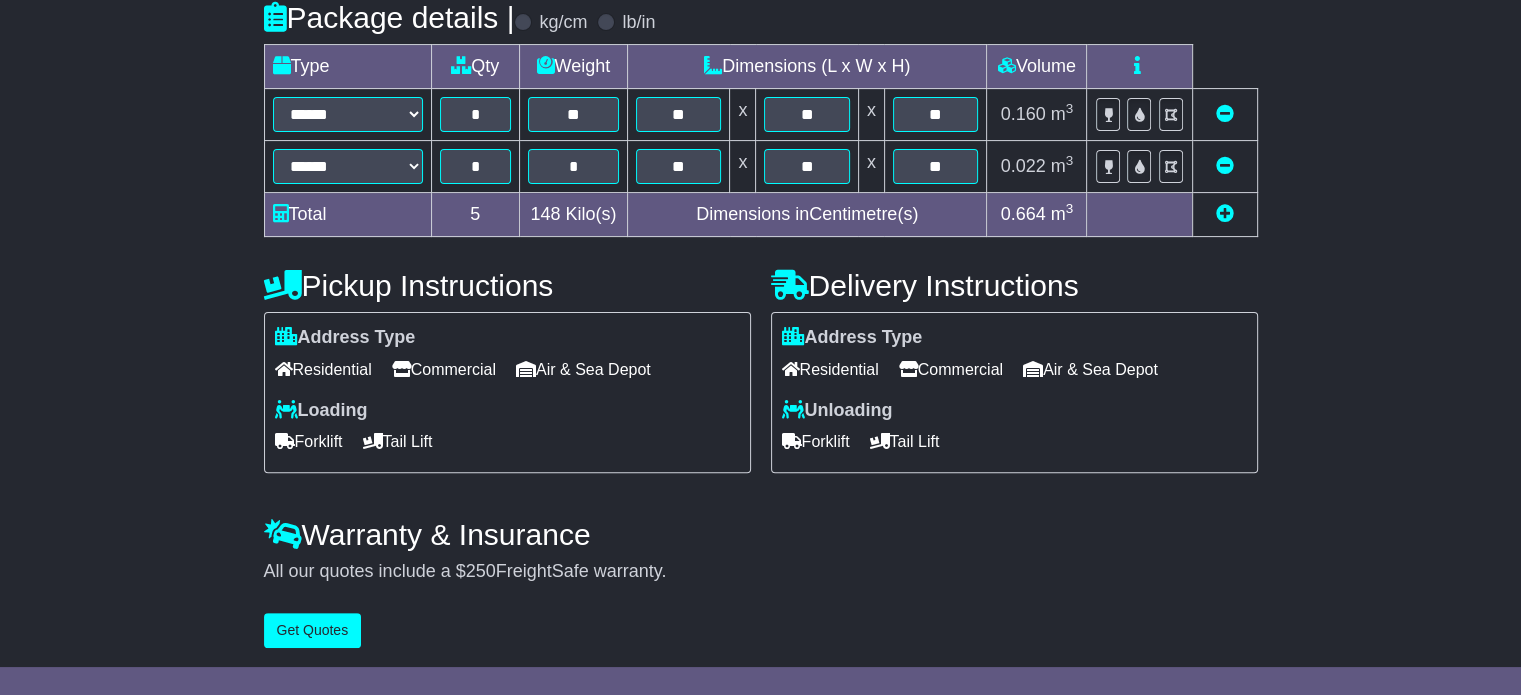 scroll, scrollTop: 0, scrollLeft: 0, axis: both 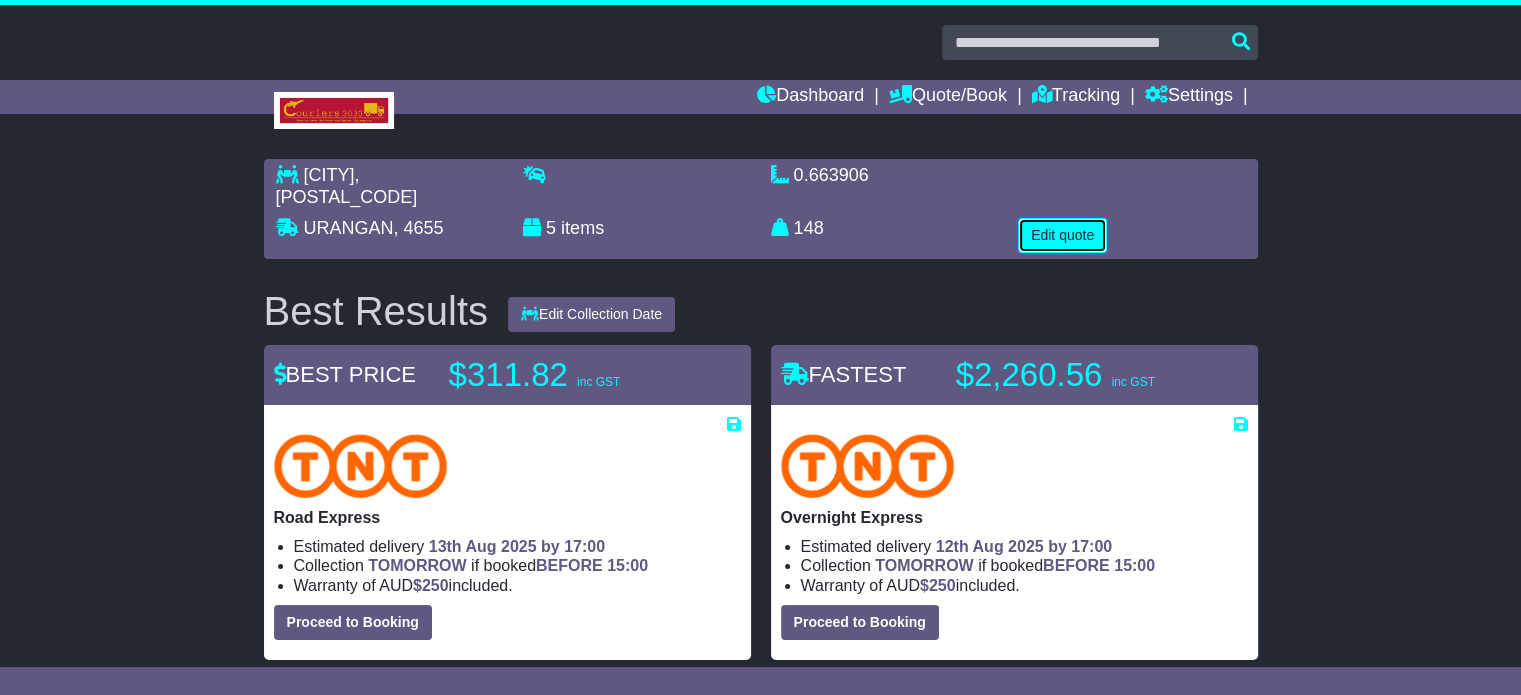 click on "Edit quote" at bounding box center [1062, 235] 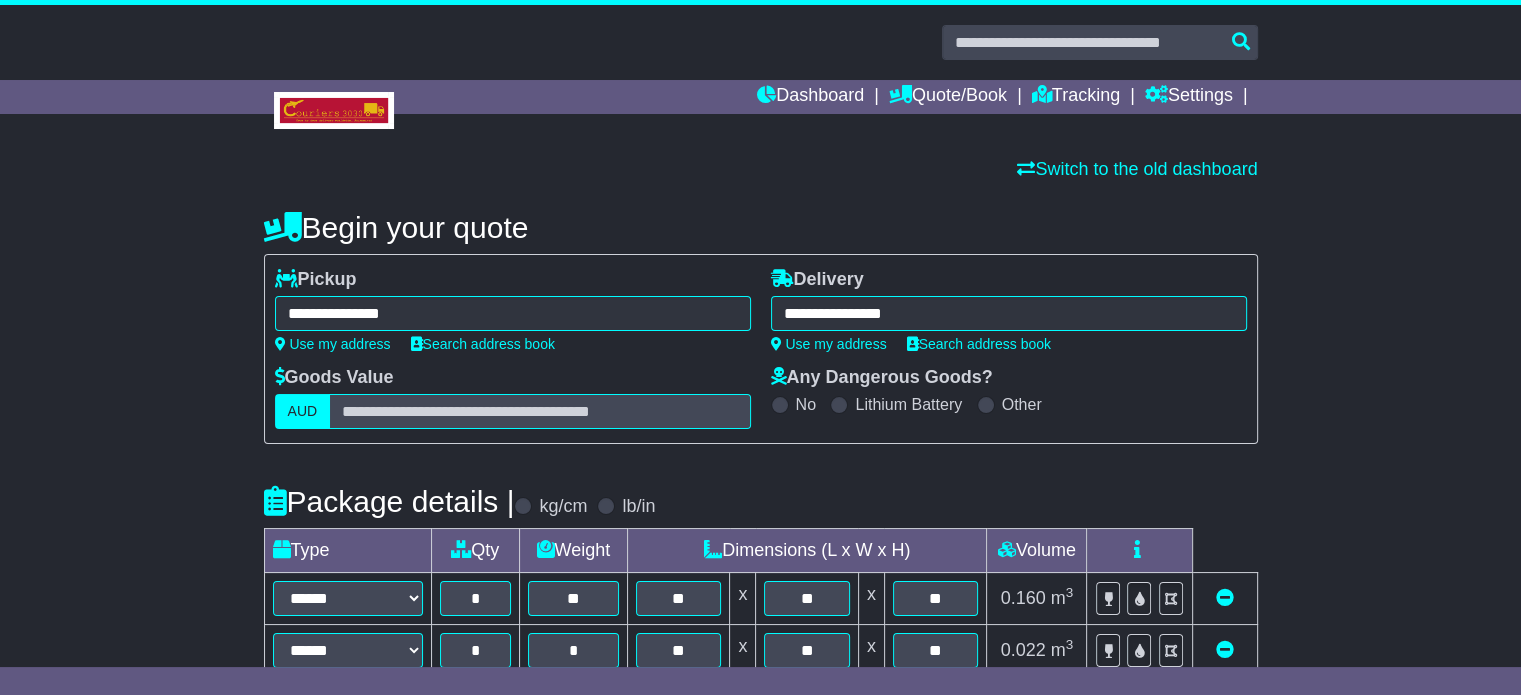 click on "**********" at bounding box center (1009, 313) 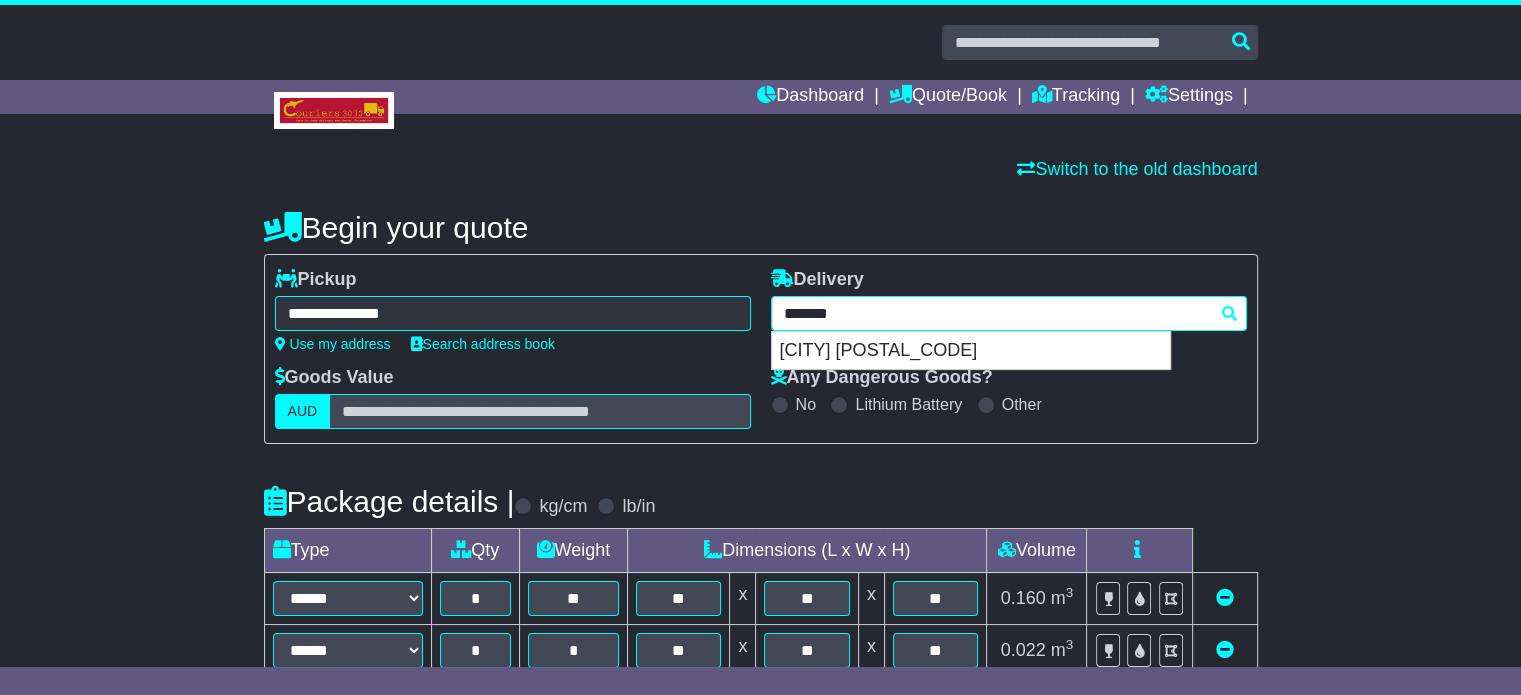 click on "*******" at bounding box center [1009, 313] 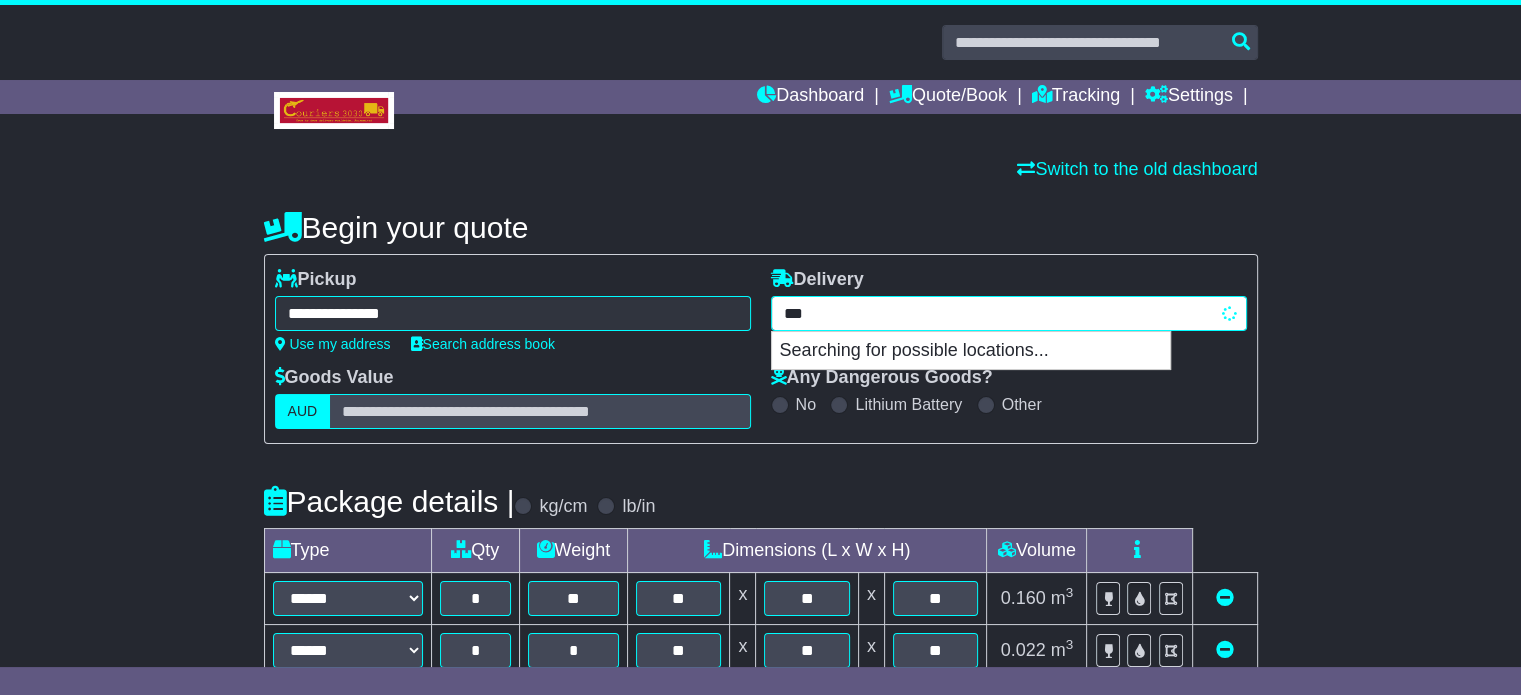 type on "****" 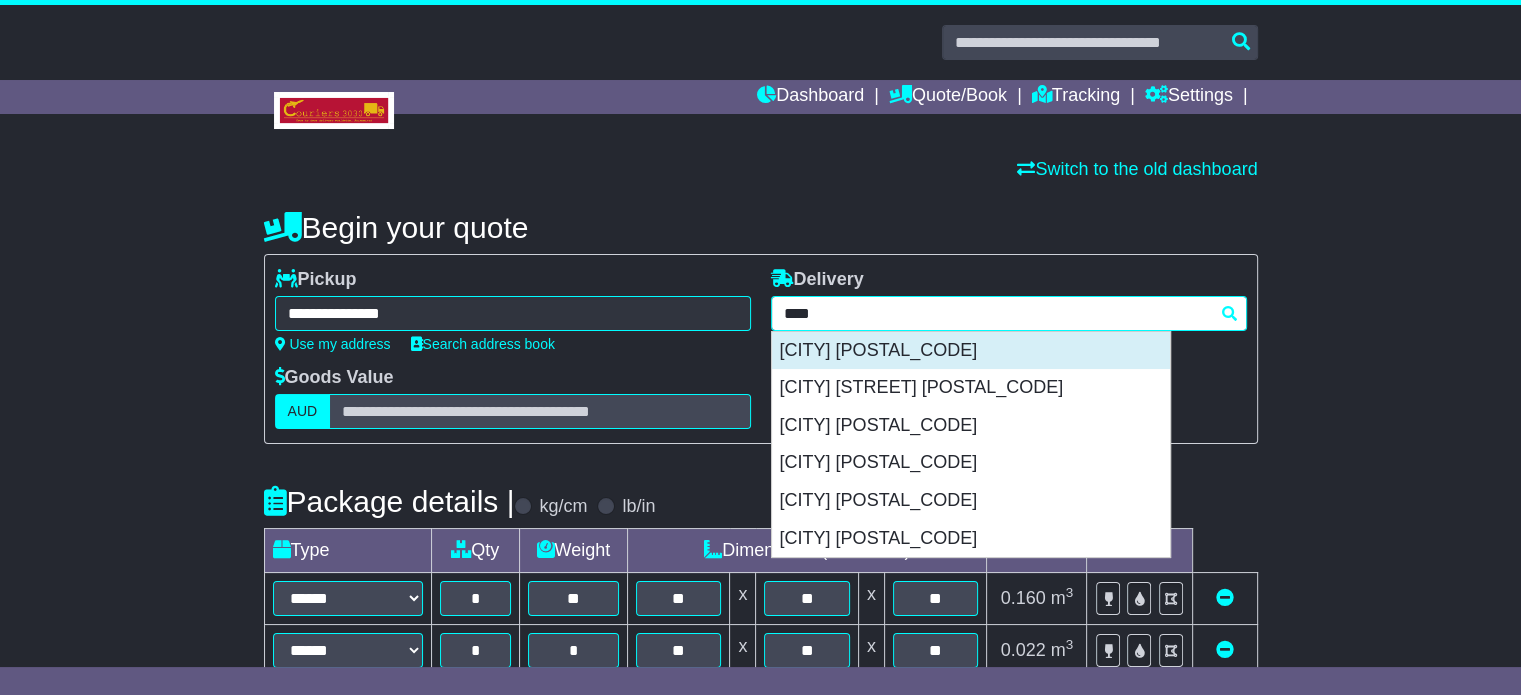 click on "BRISBANE 4000" at bounding box center [971, 351] 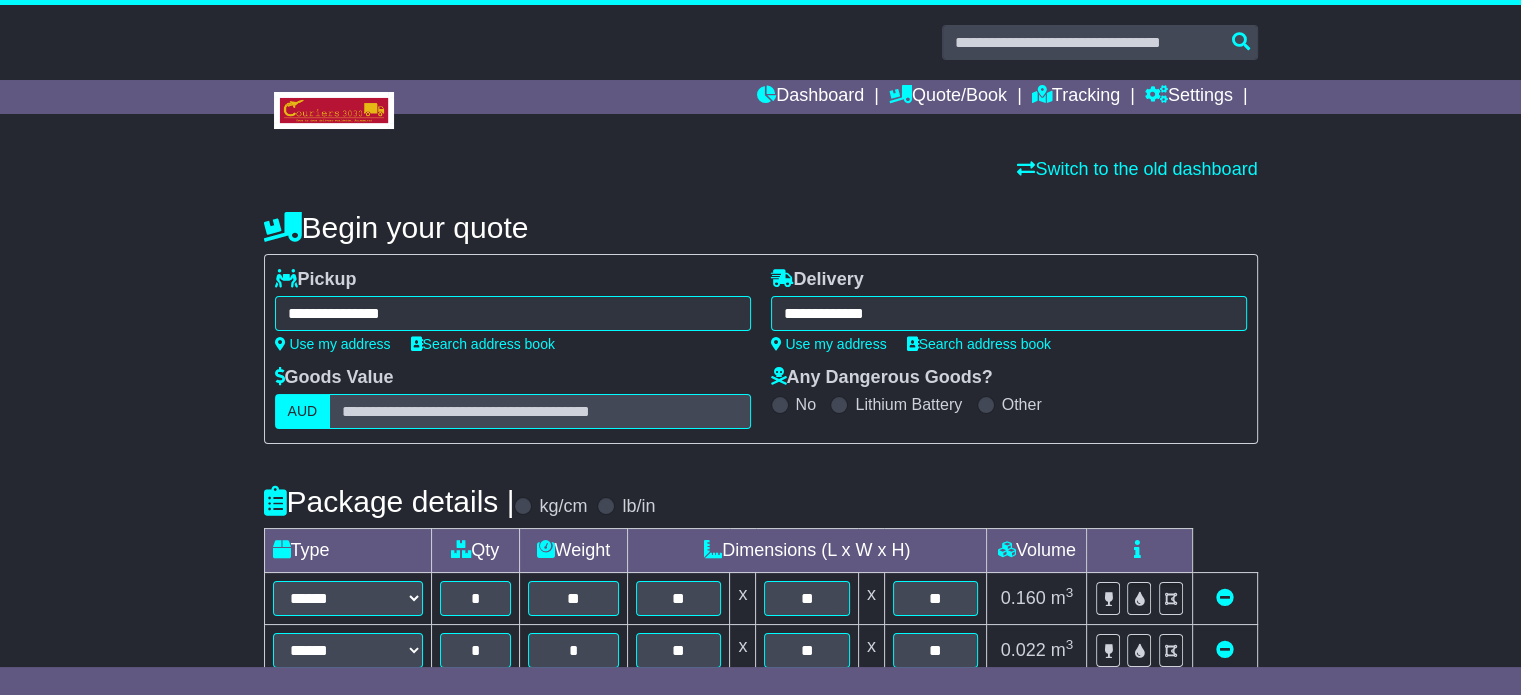 type on "**********" 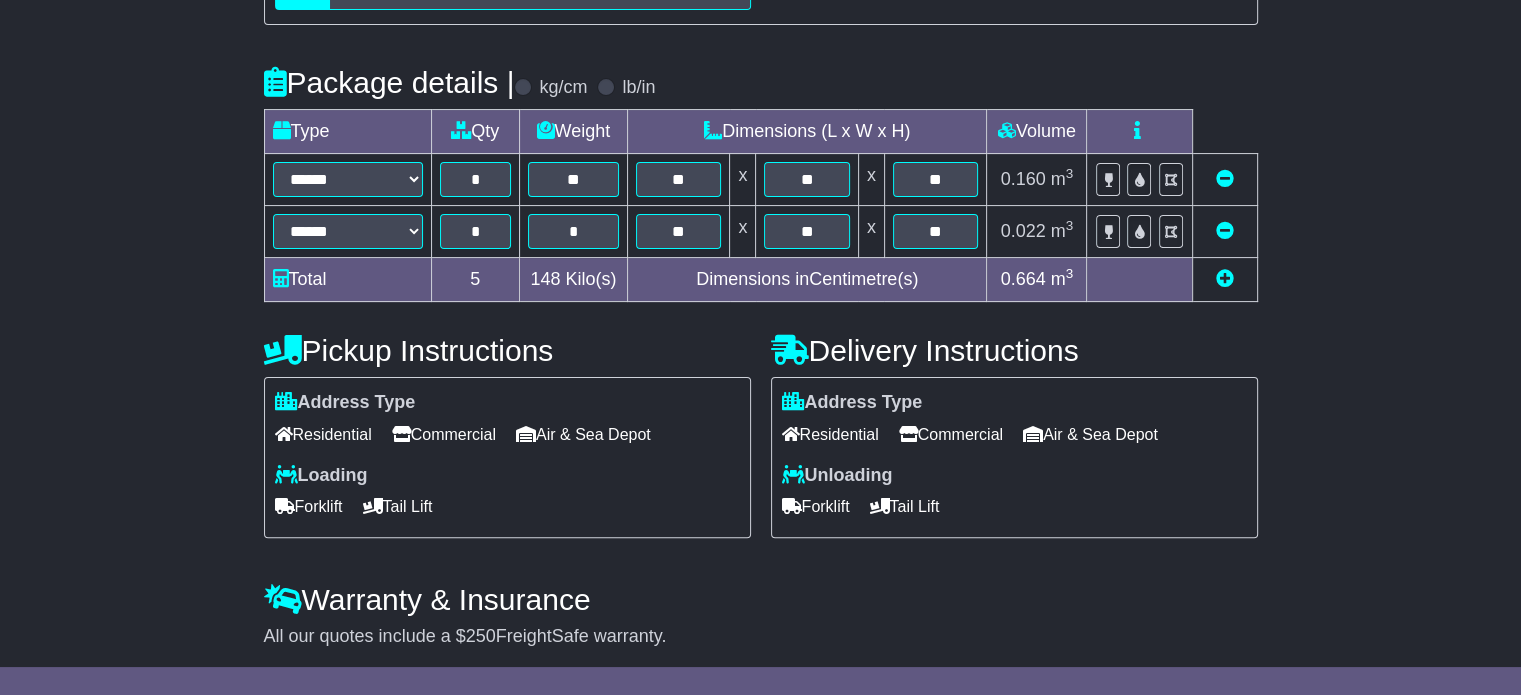 scroll, scrollTop: 487, scrollLeft: 0, axis: vertical 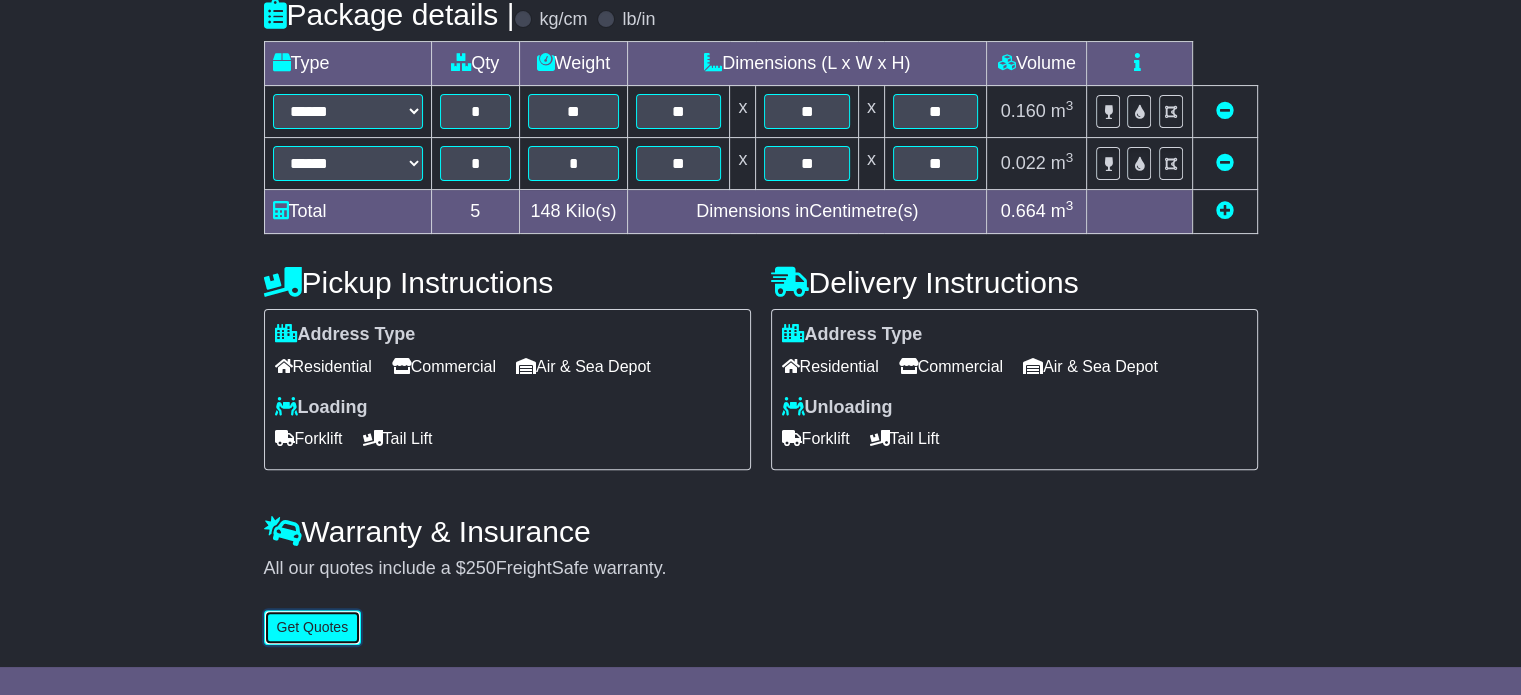 click on "Get Quotes" at bounding box center (313, 627) 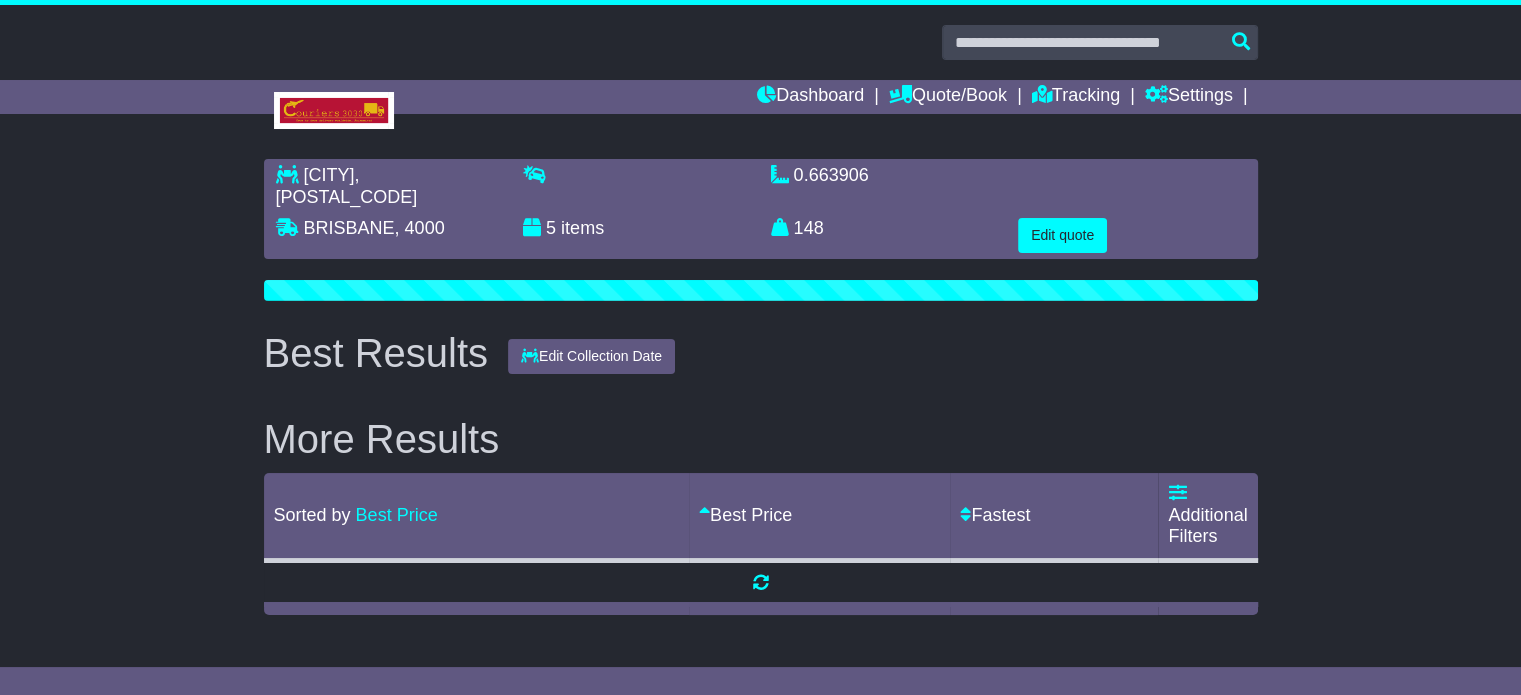scroll, scrollTop: 0, scrollLeft: 0, axis: both 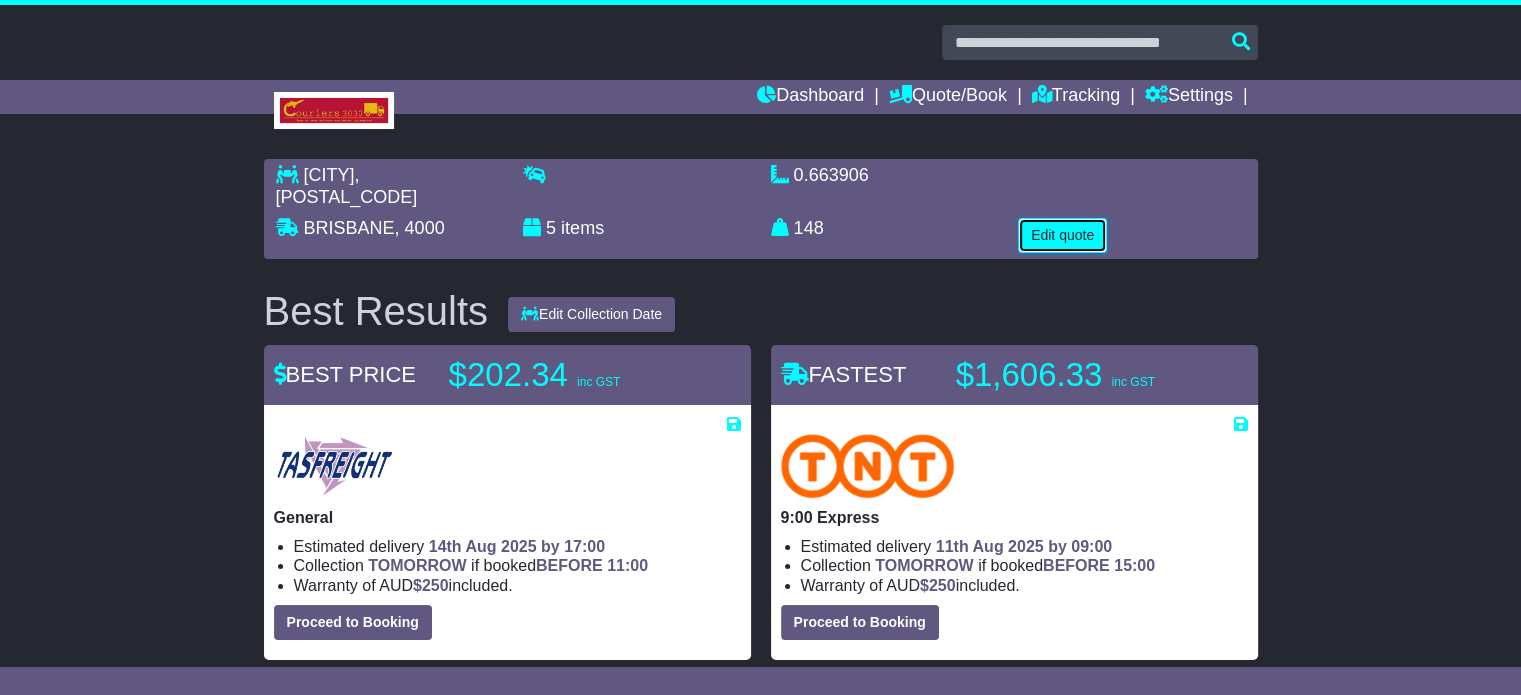 click on "Edit quote" at bounding box center (1062, 235) 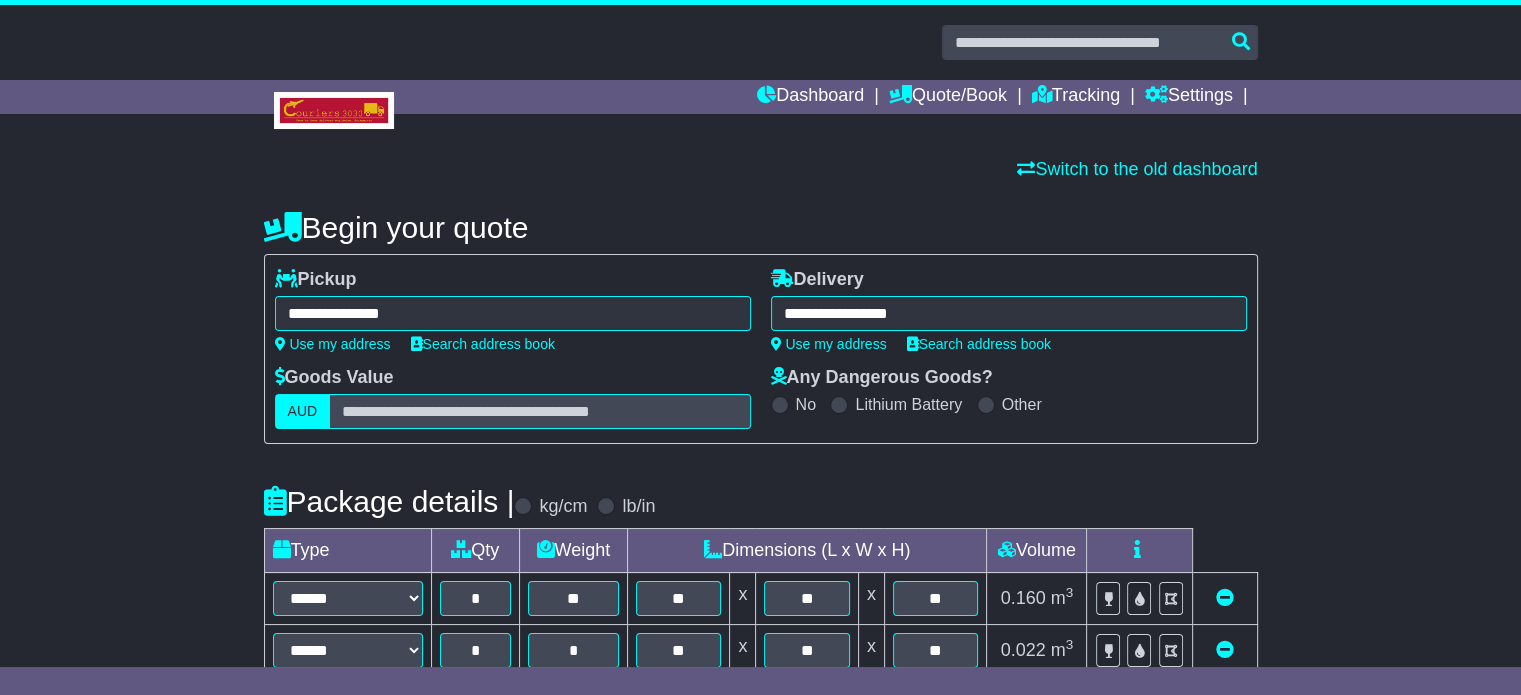 click on "**********" at bounding box center [513, 313] 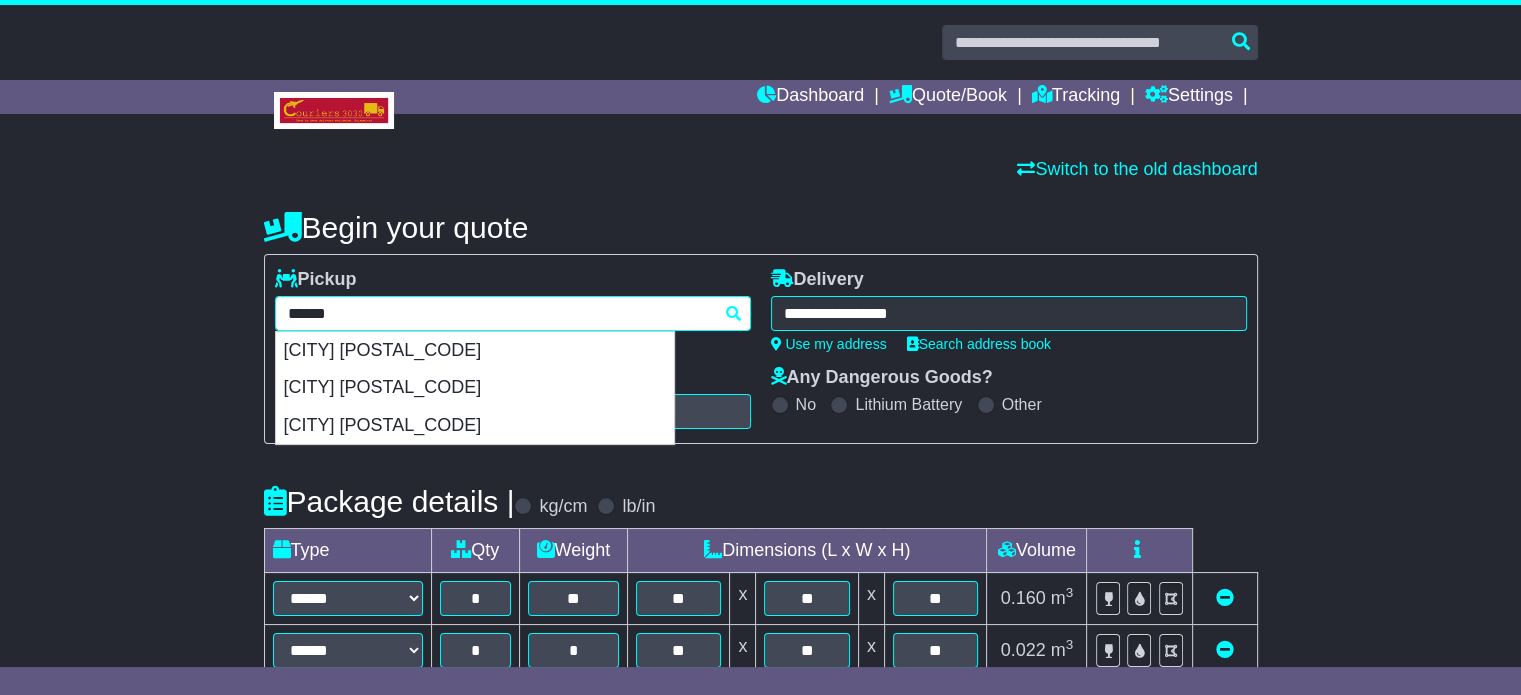 click on "******" at bounding box center [513, 313] 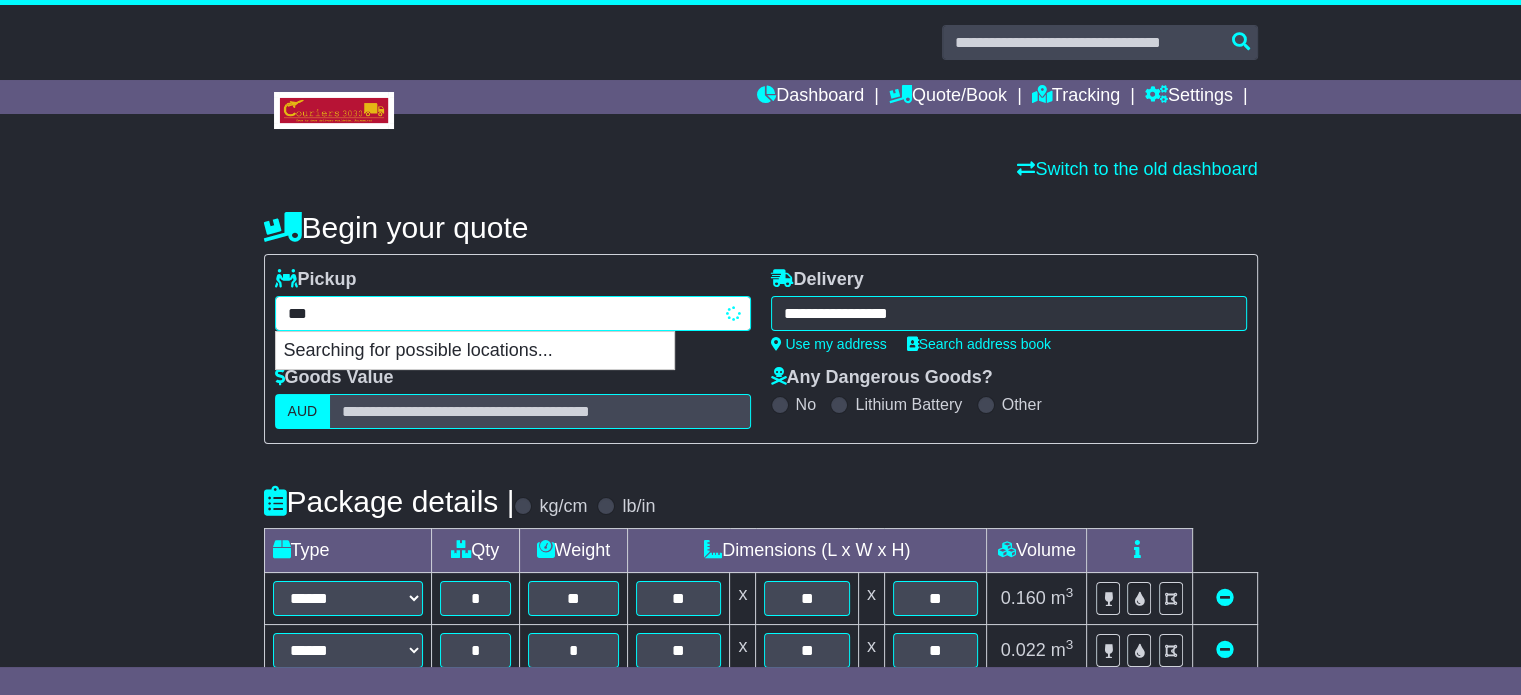type on "****" 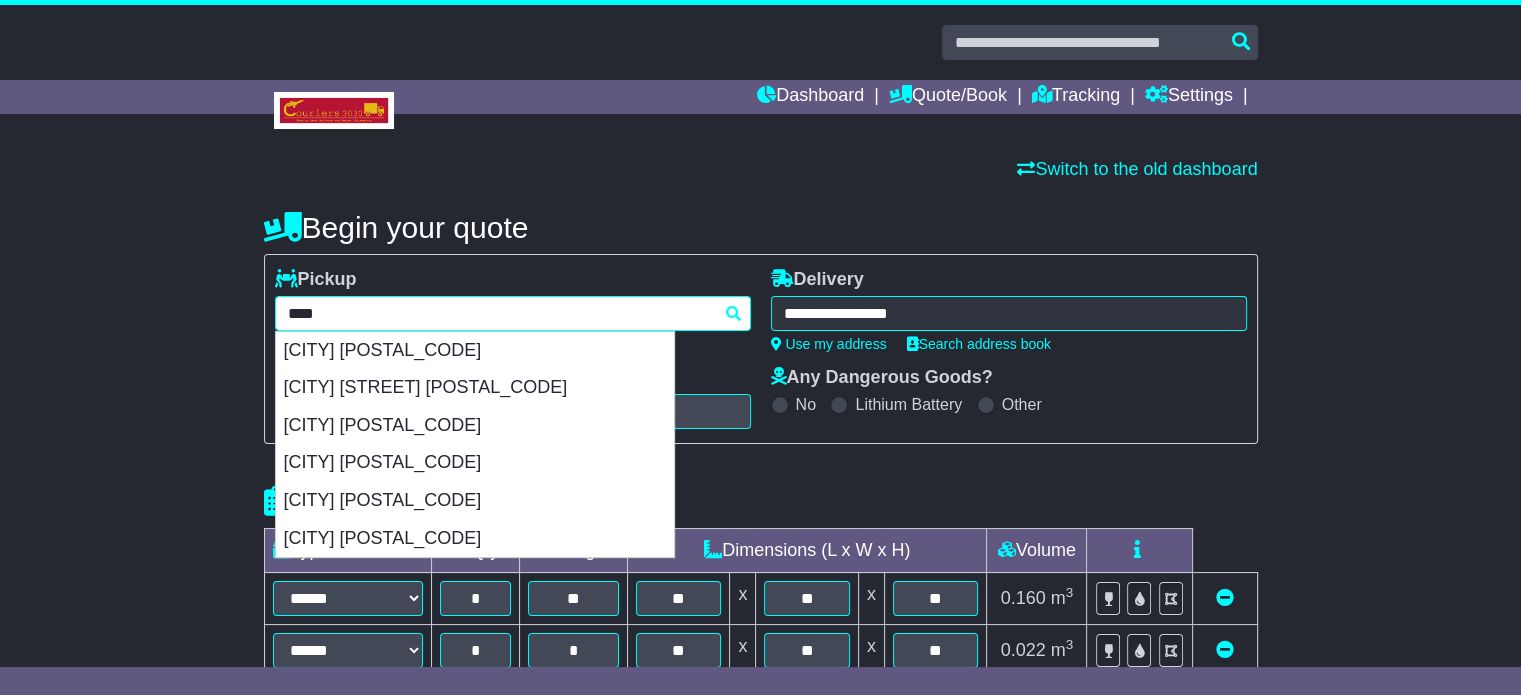drag, startPoint x: 509, startPoint y: 355, endPoint x: 899, endPoint y: 286, distance: 396.05682 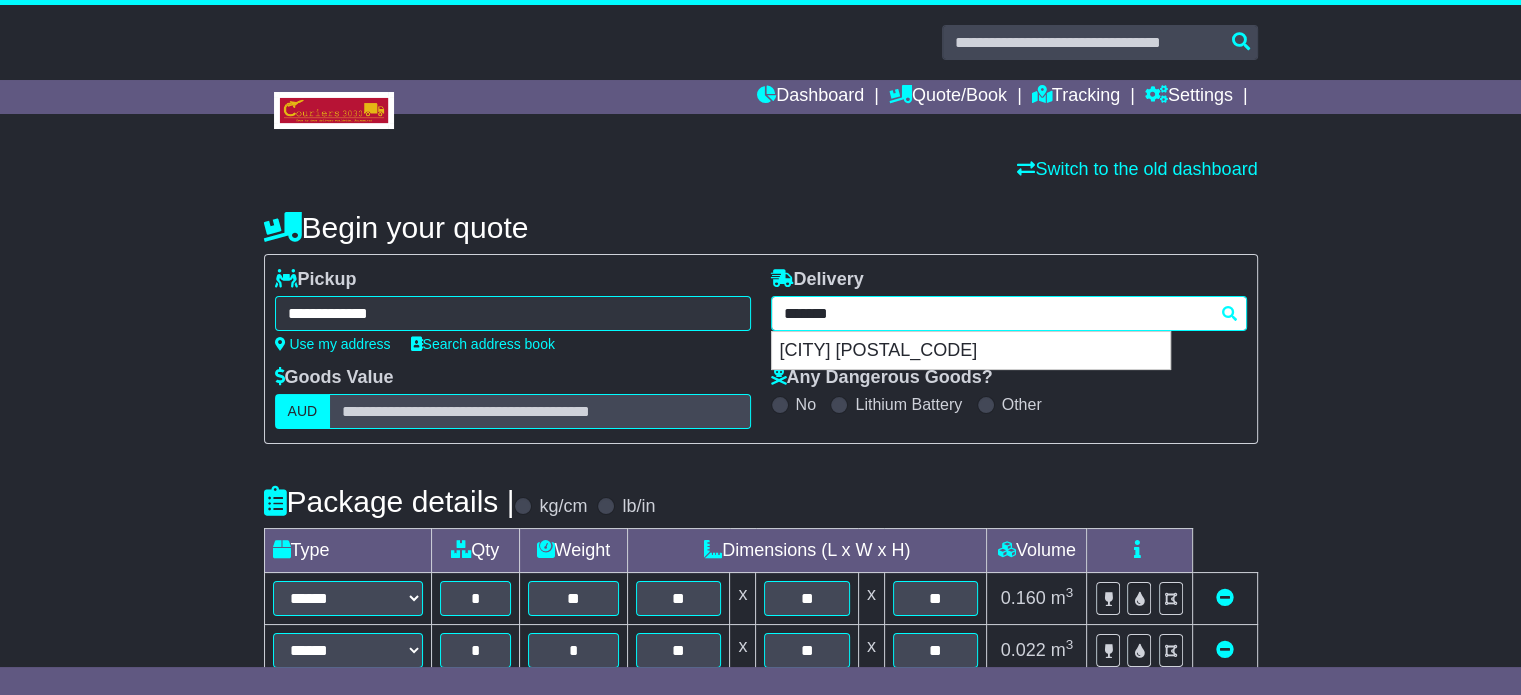 click on "**********" at bounding box center [1009, 313] 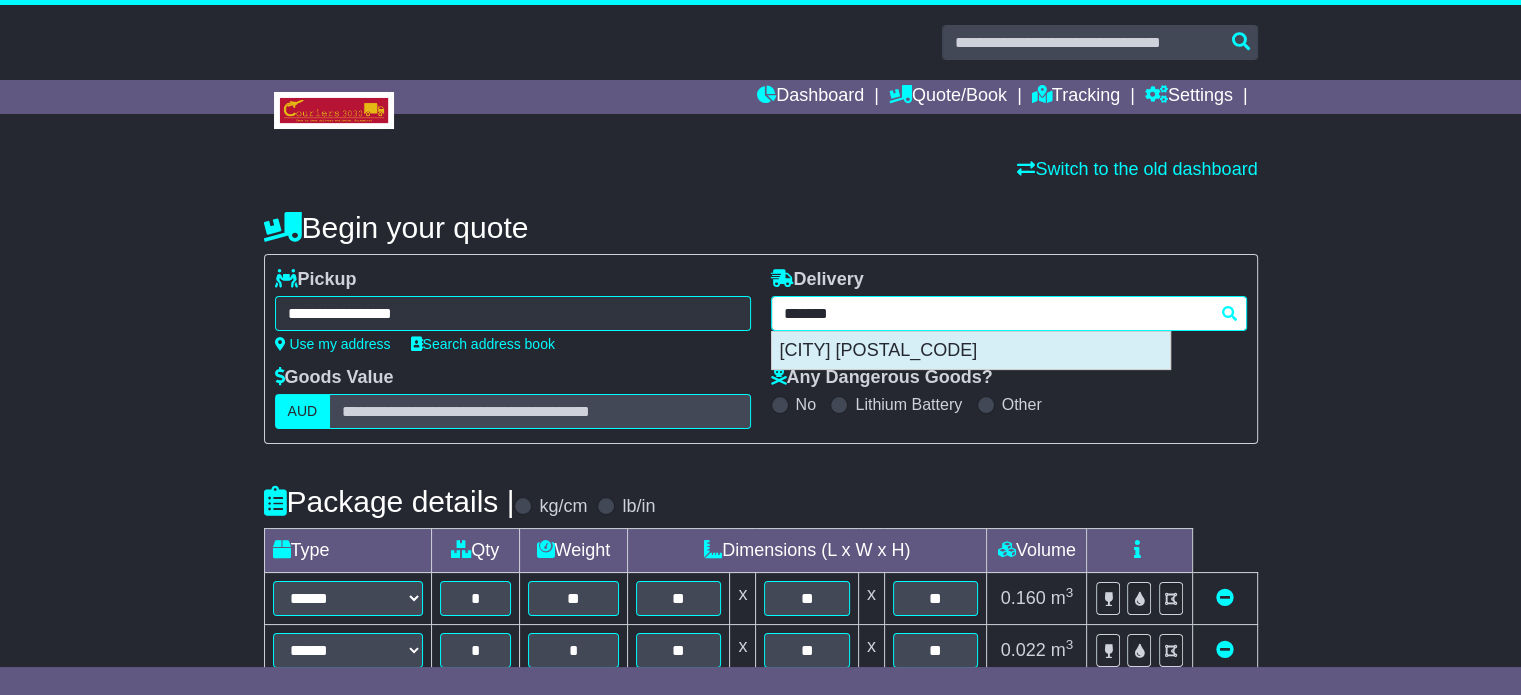 click on "URANGAN 4655" at bounding box center (971, 351) 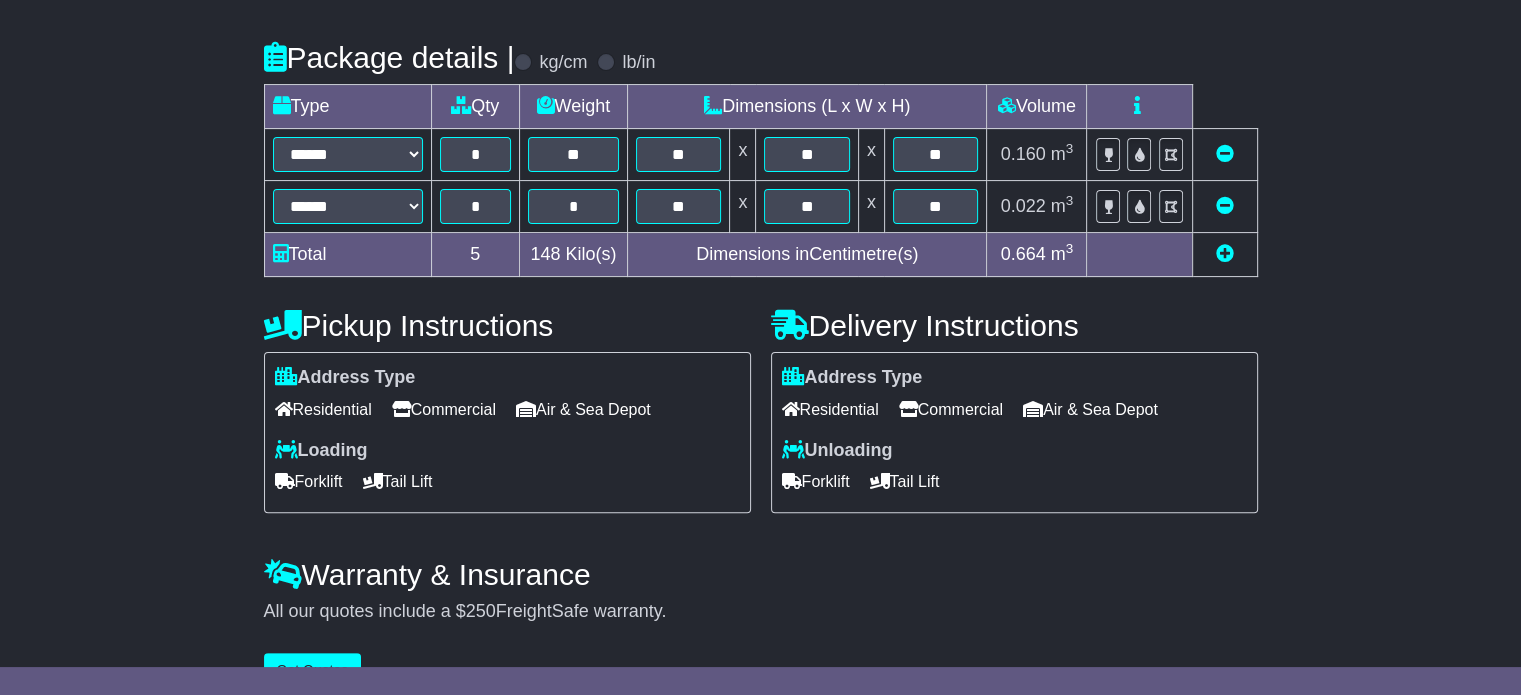 type on "**********" 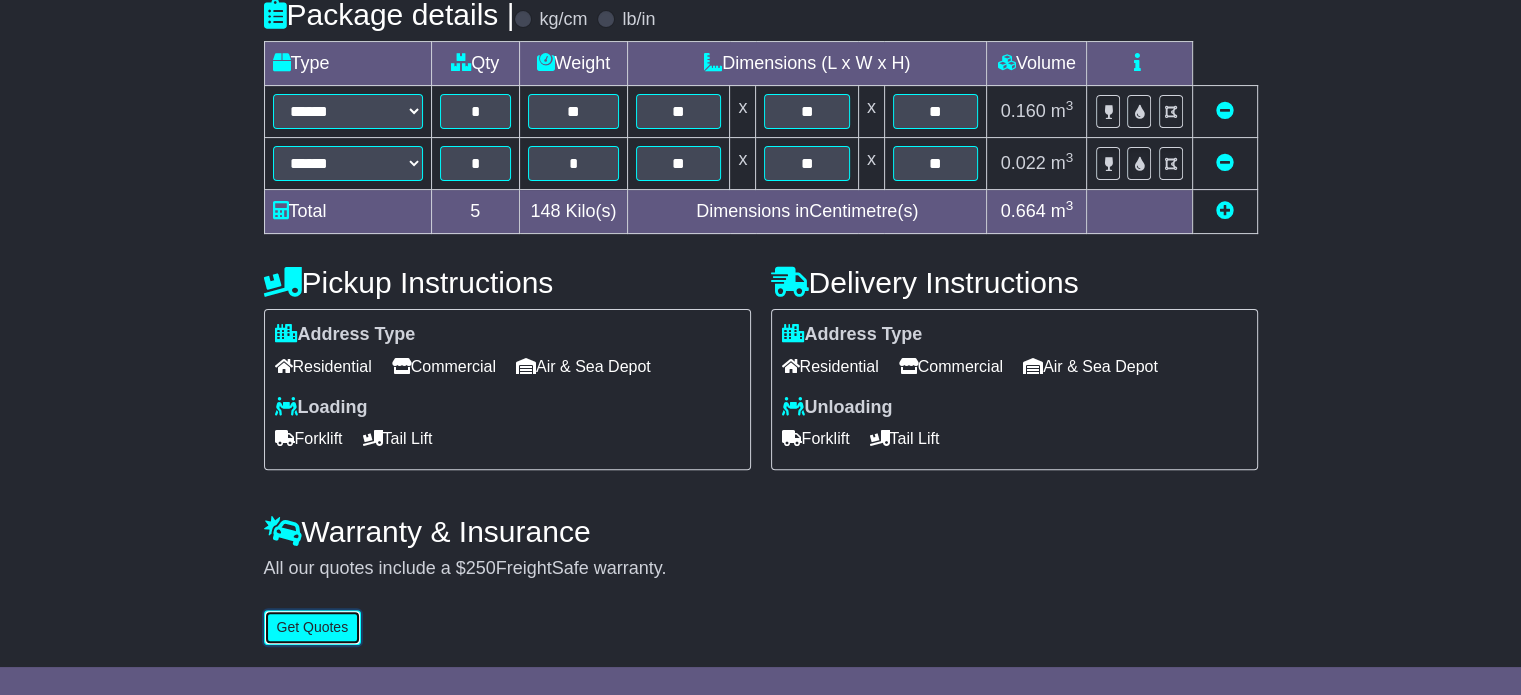 click on "Get Quotes" at bounding box center (313, 627) 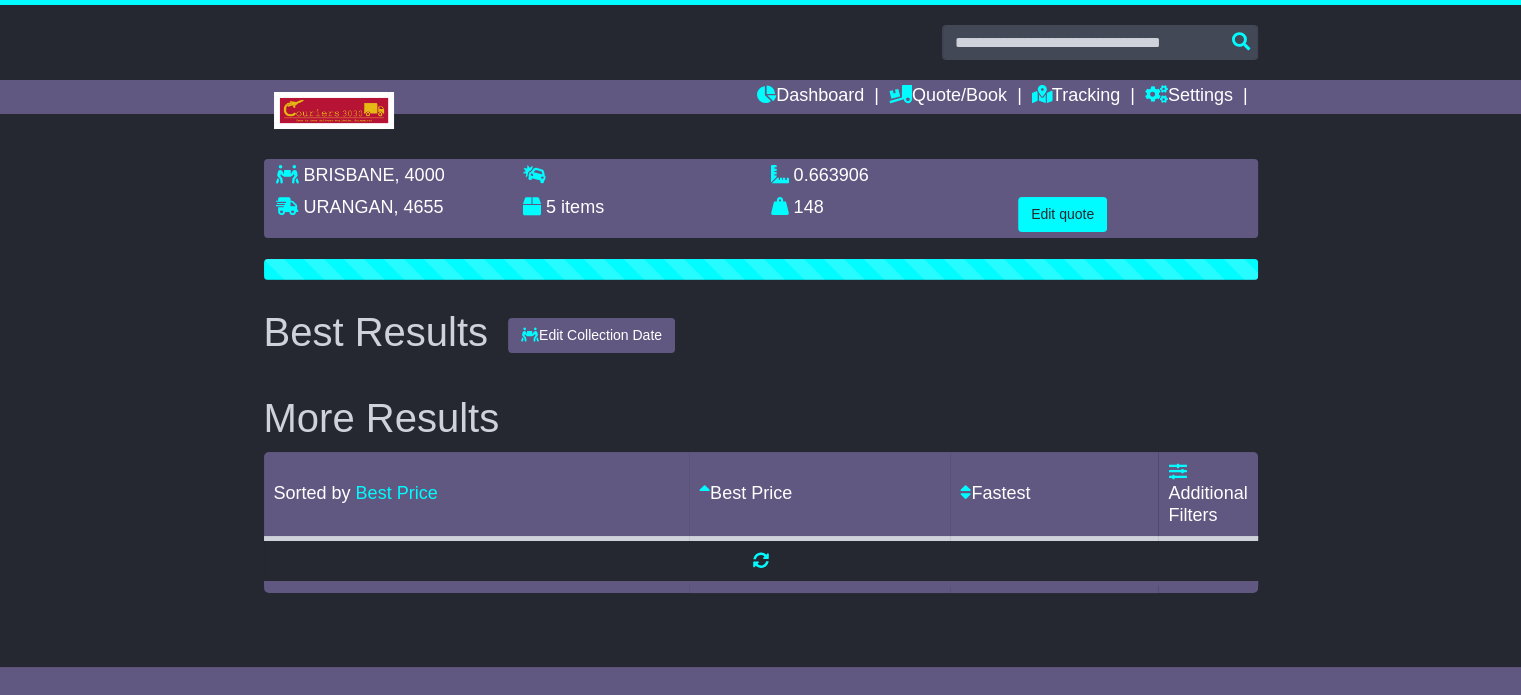 scroll, scrollTop: 0, scrollLeft: 0, axis: both 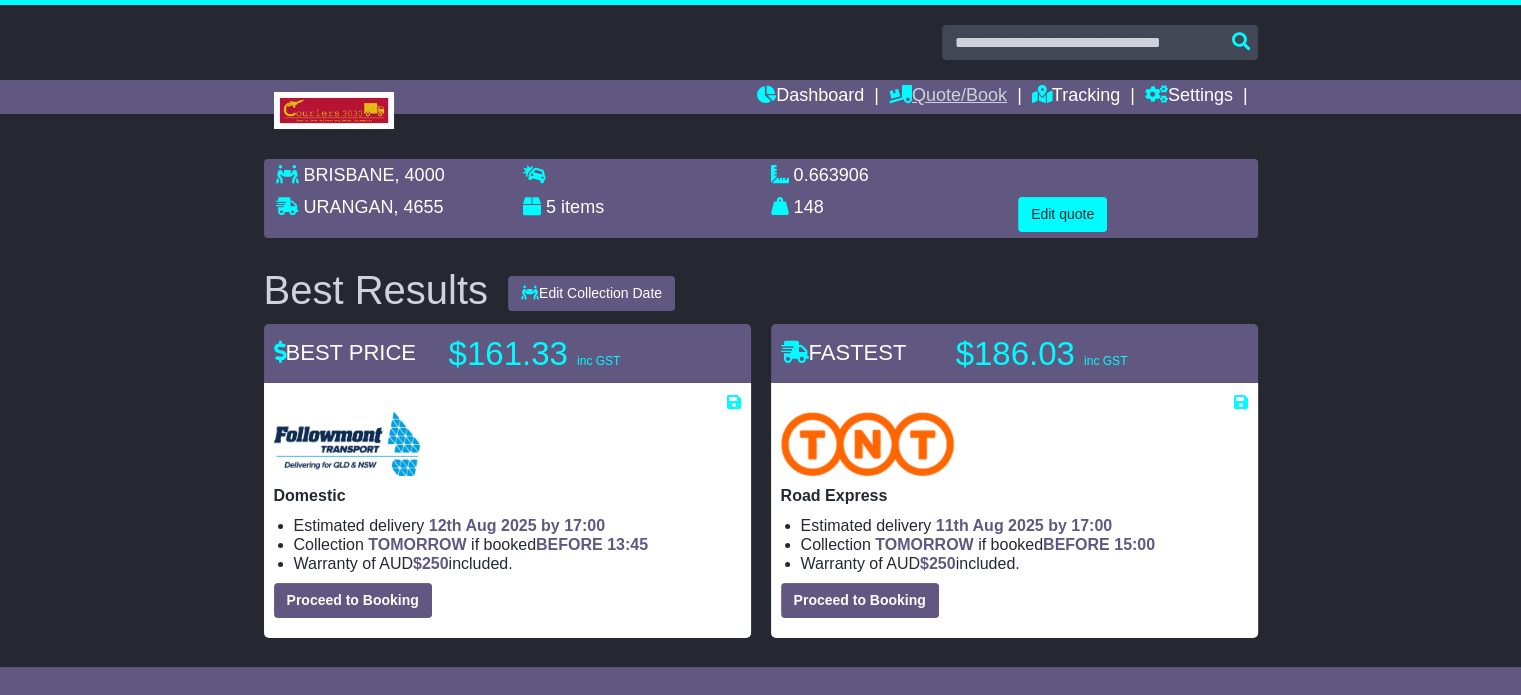 click on "Quote/Book" at bounding box center [948, 97] 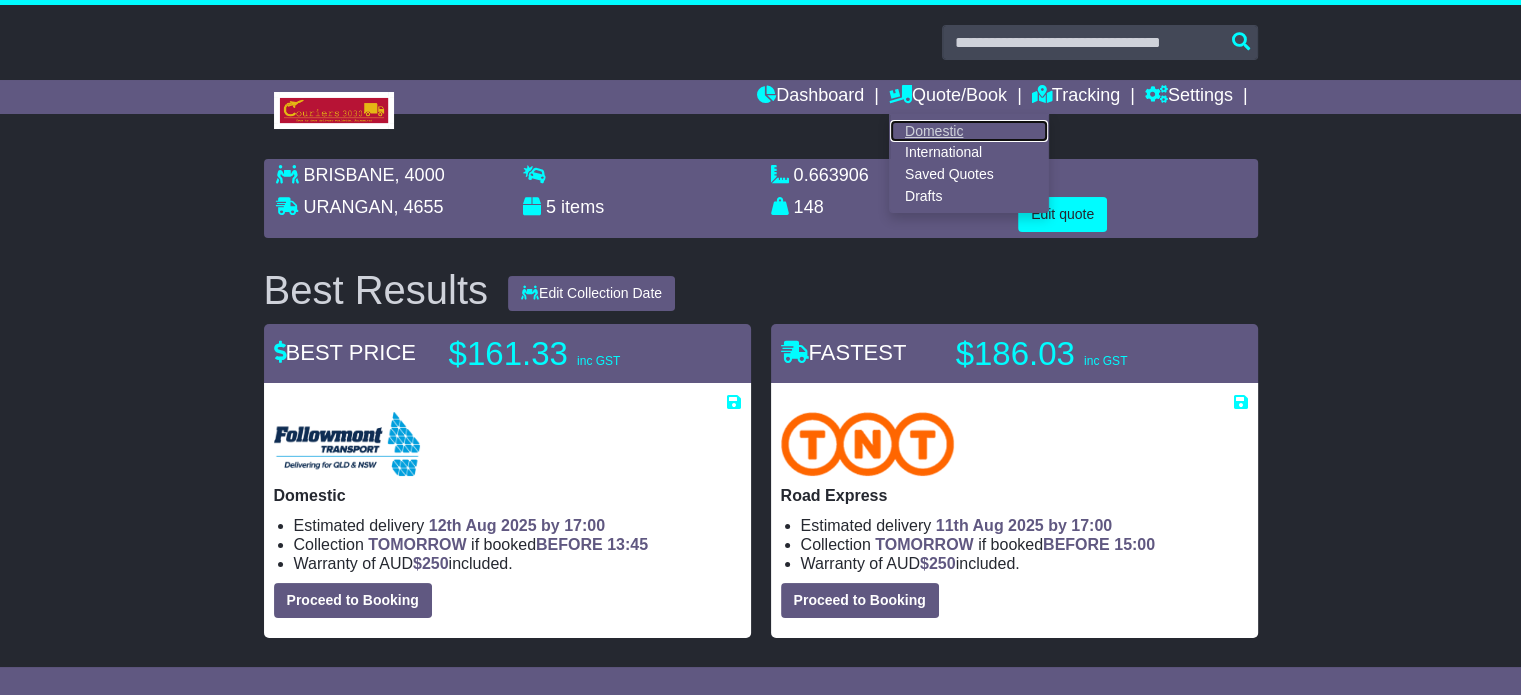 click on "Domestic" at bounding box center (969, 131) 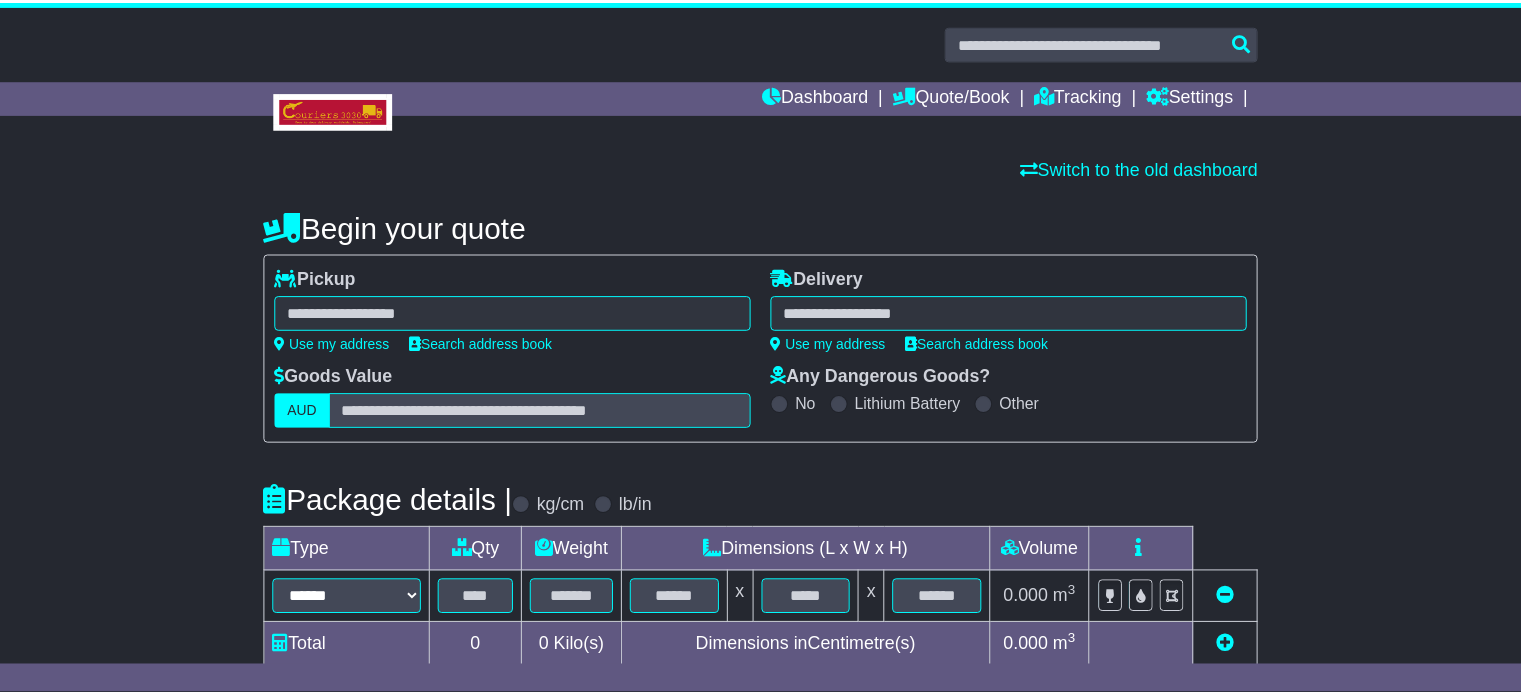 scroll, scrollTop: 0, scrollLeft: 0, axis: both 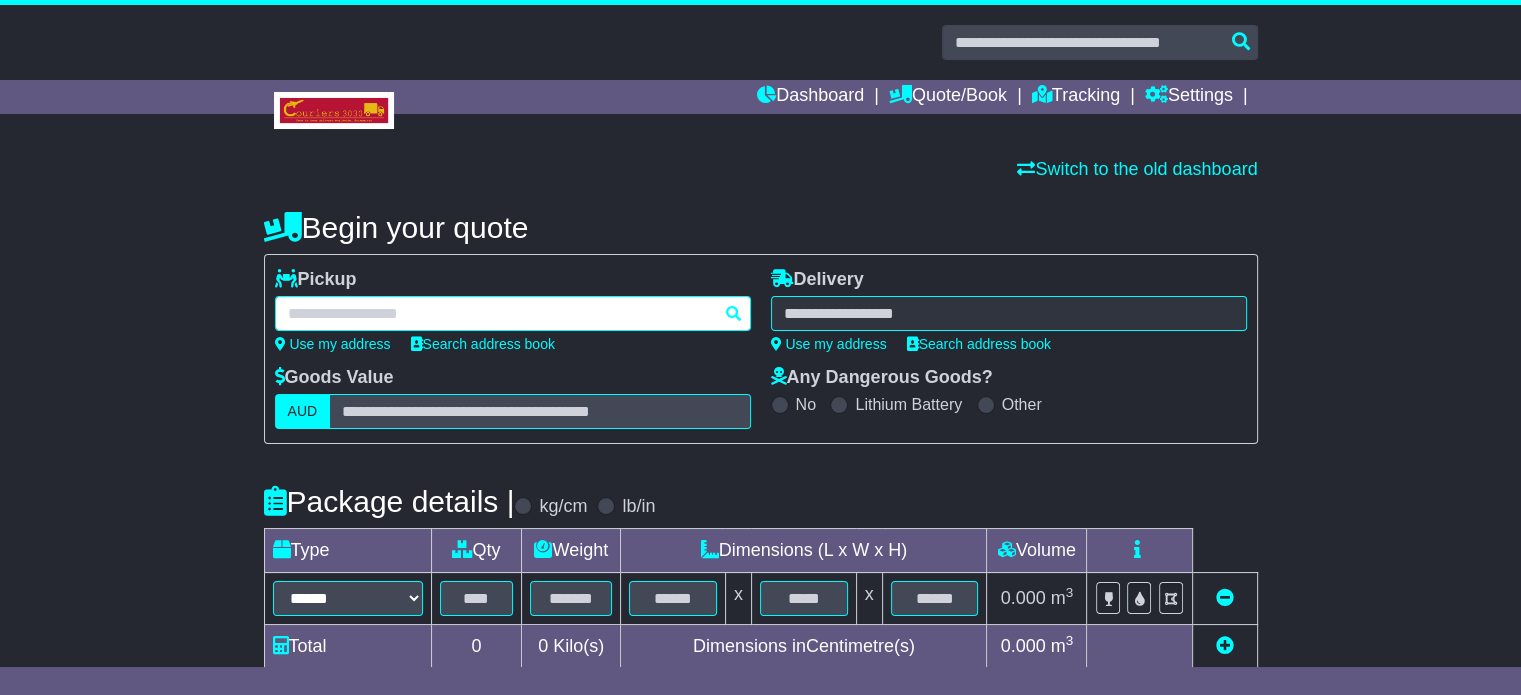 click at bounding box center (513, 313) 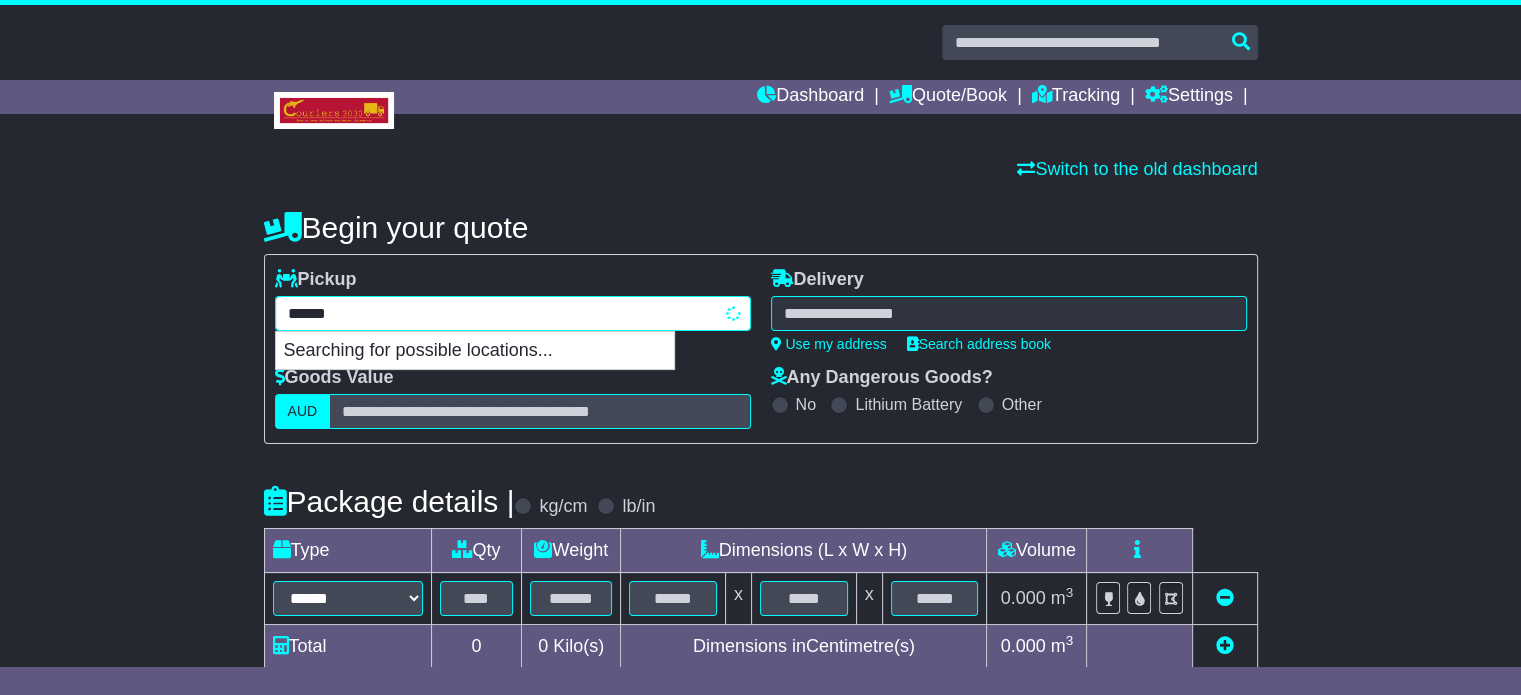 type on "*******" 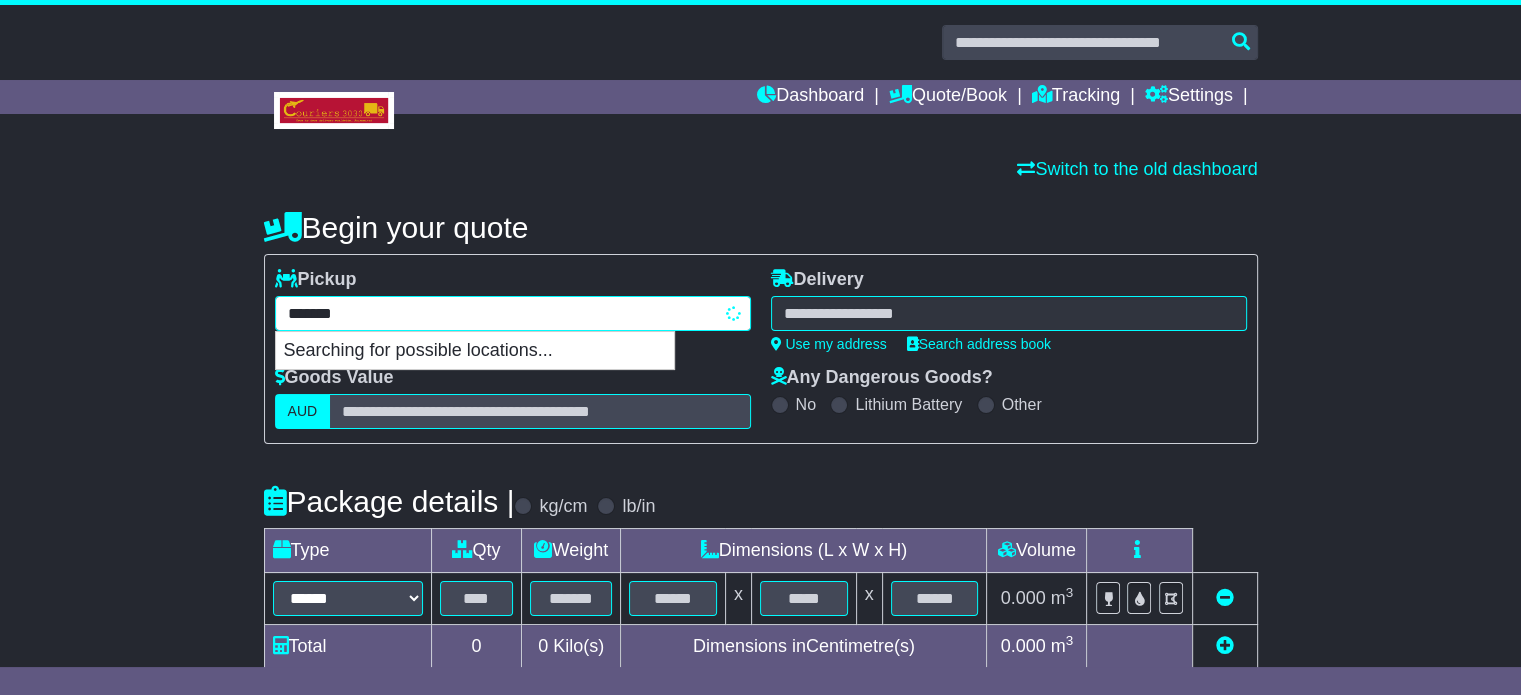 type on "**********" 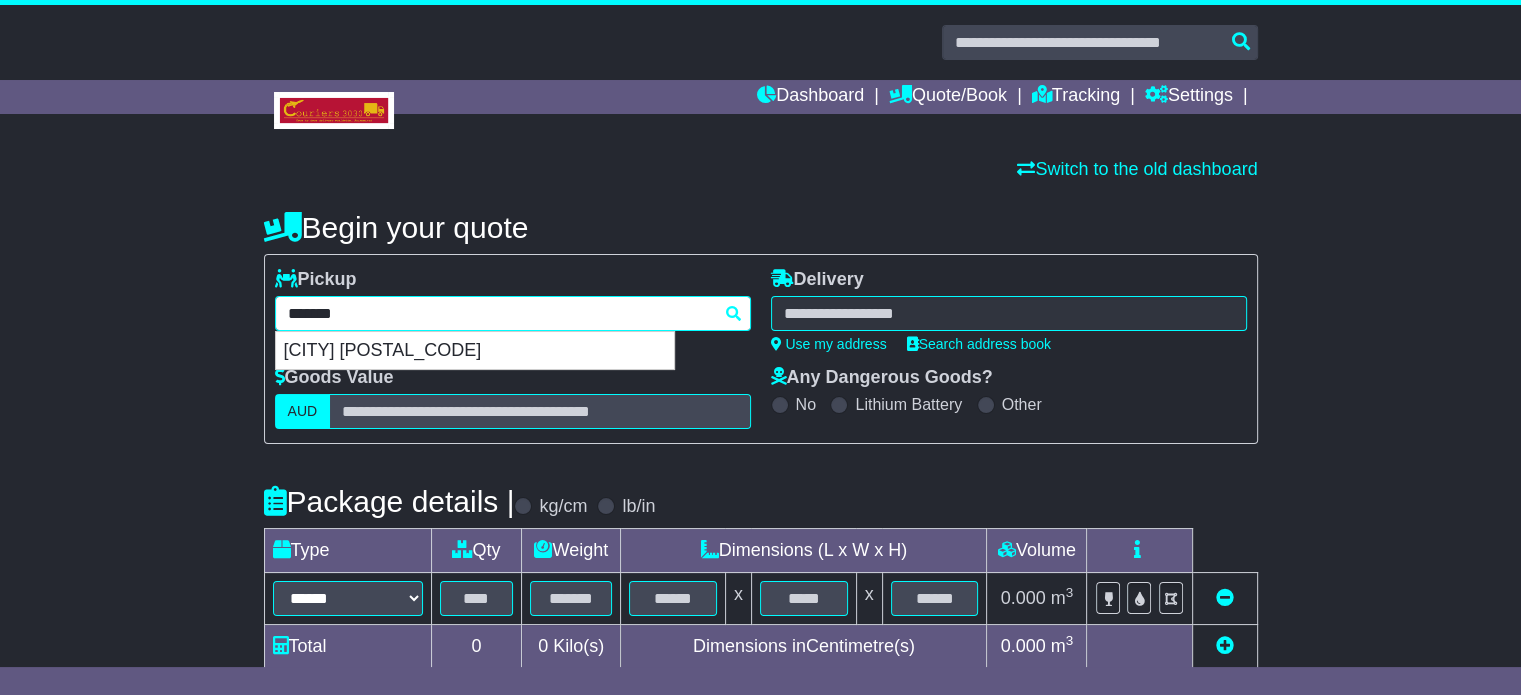 click on "[CITY] [POSTAL_CODE]" at bounding box center [475, 351] 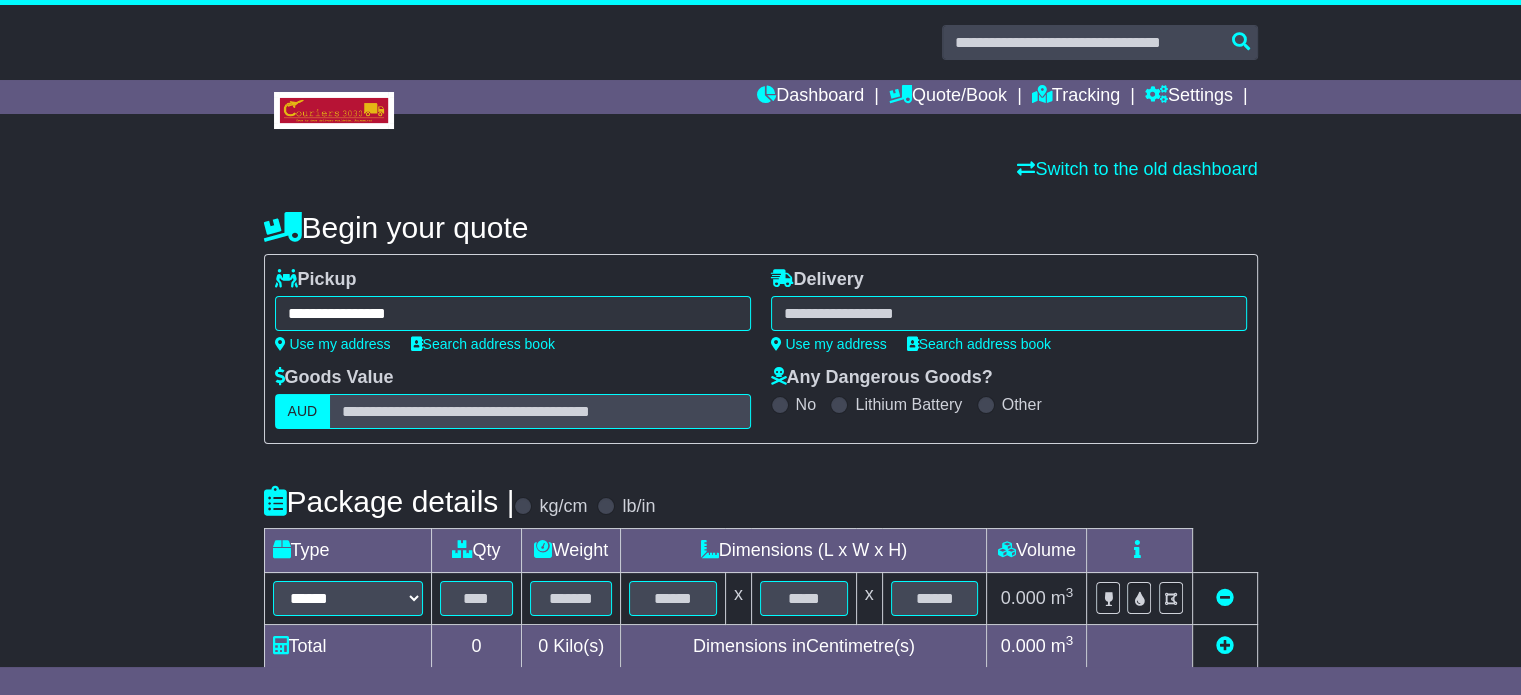 type on "**********" 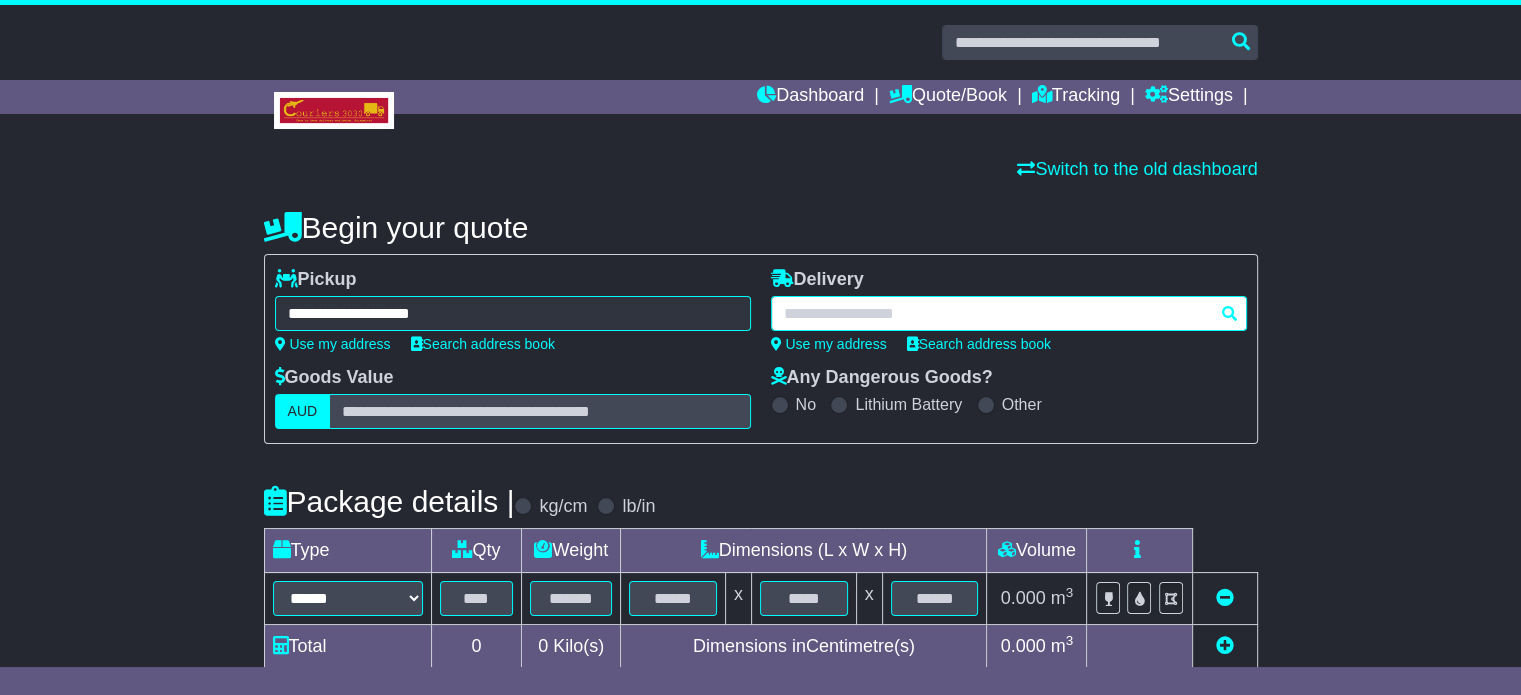 click at bounding box center (1009, 313) 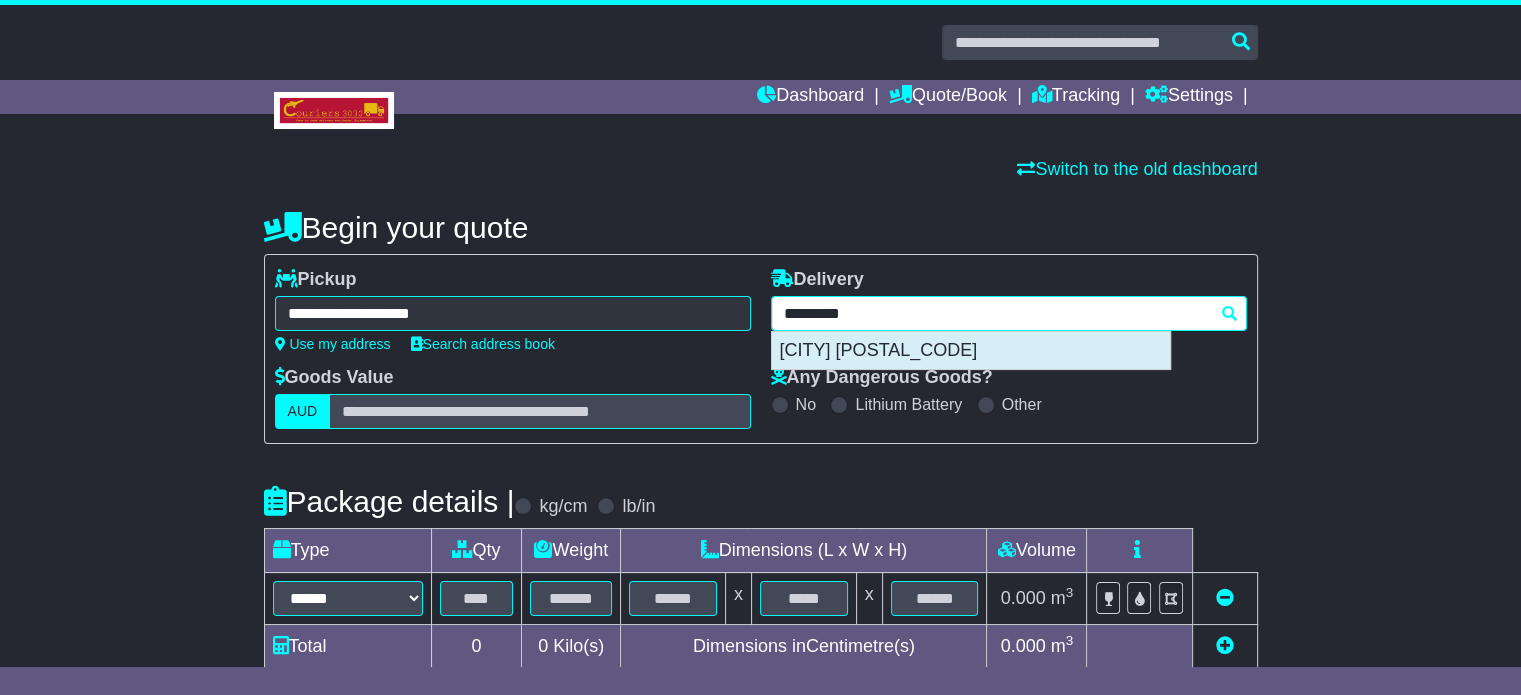 click on "[CITY] [POSTAL_CODE]" at bounding box center (971, 351) 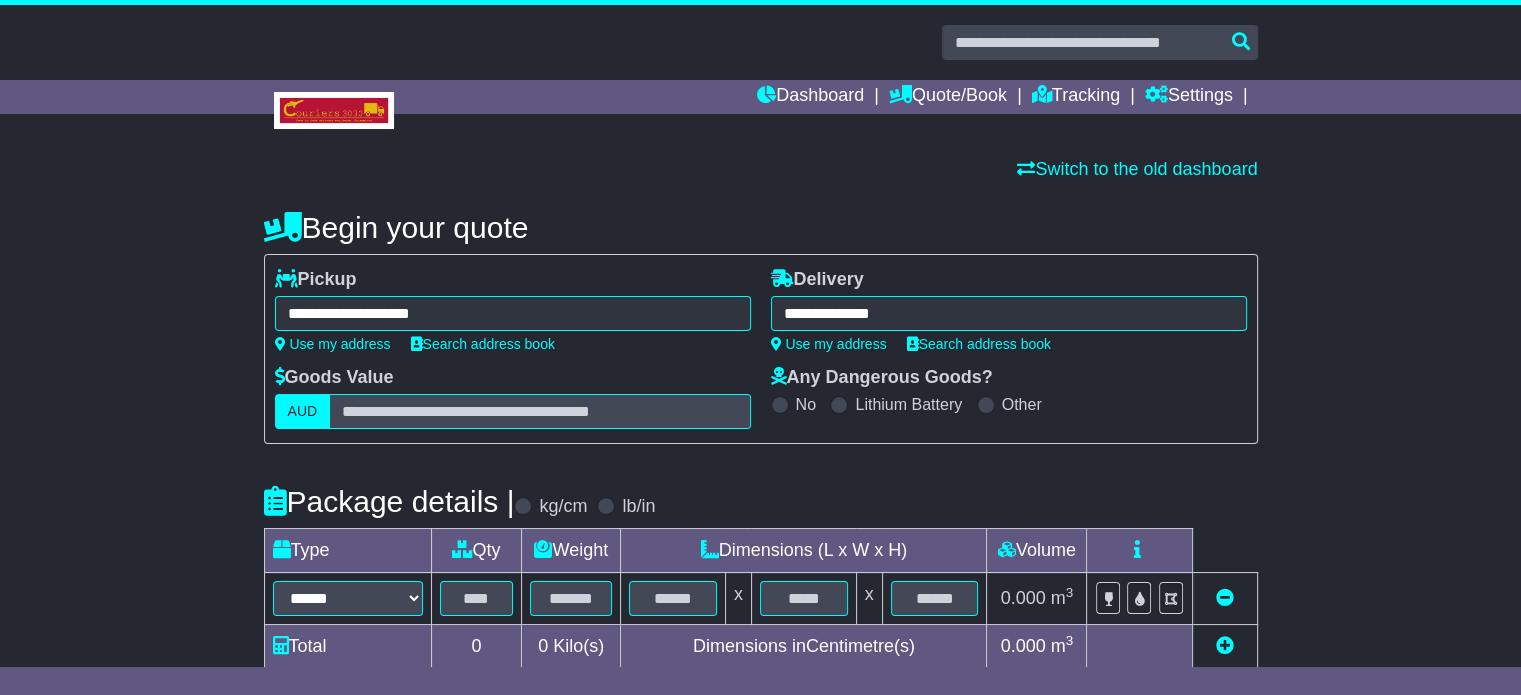 scroll, scrollTop: 360, scrollLeft: 0, axis: vertical 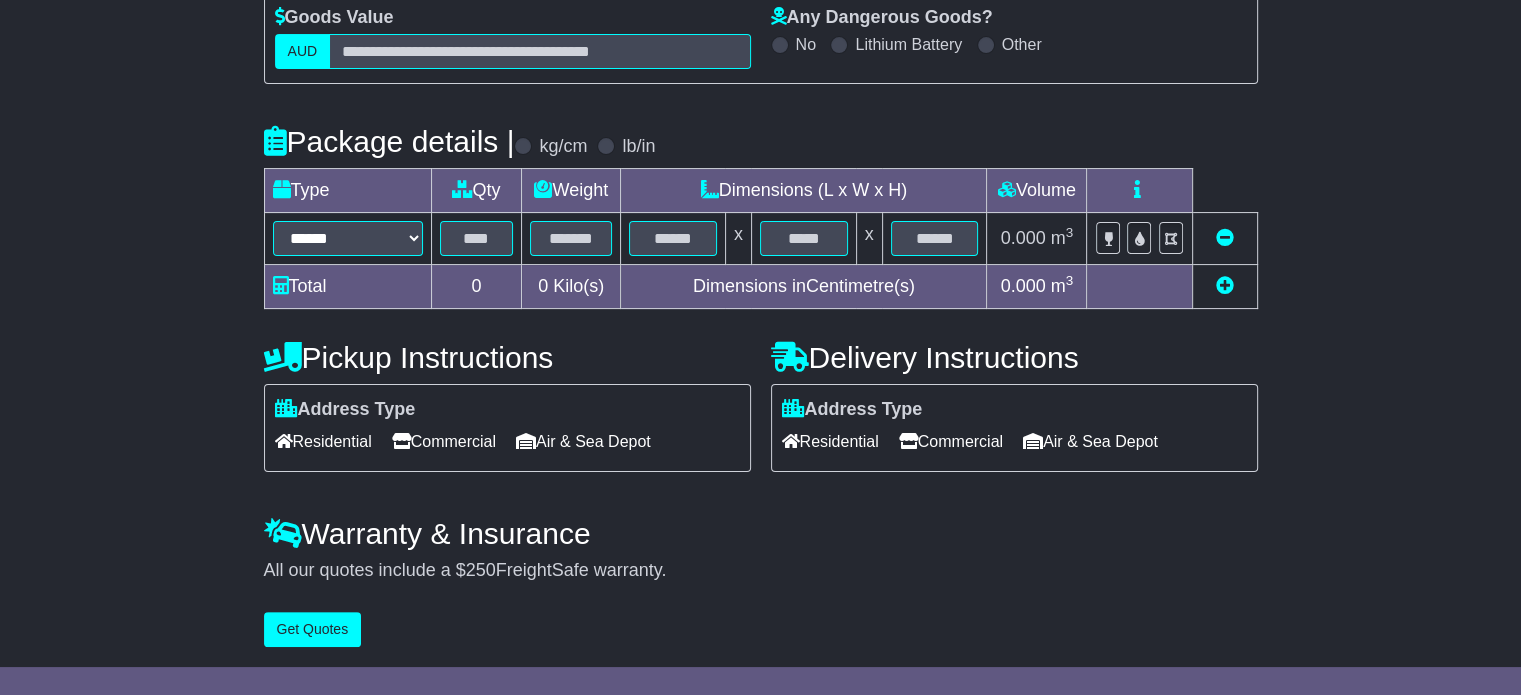 type on "**********" 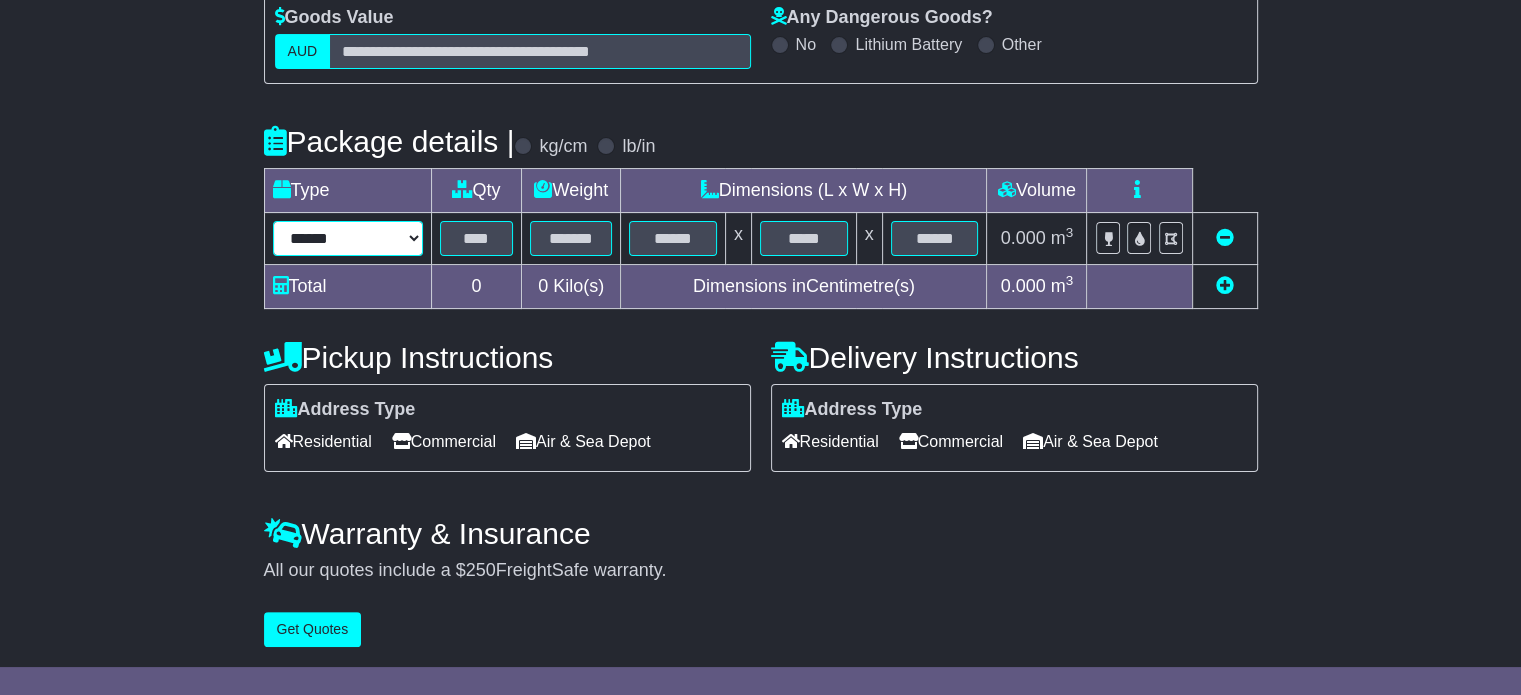 click on "****** ****** *** ******** ***** **** **** ****** *** *******" at bounding box center [348, 238] 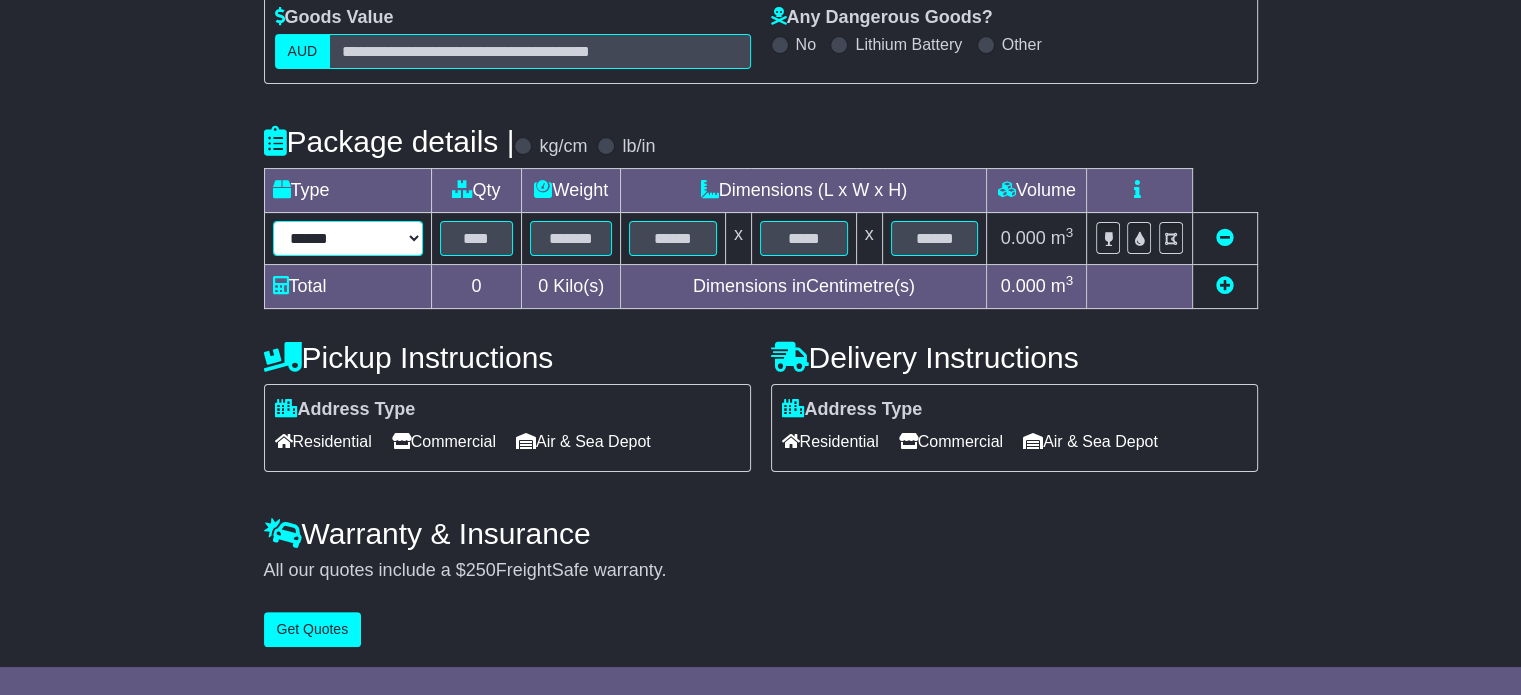 select on "*****" 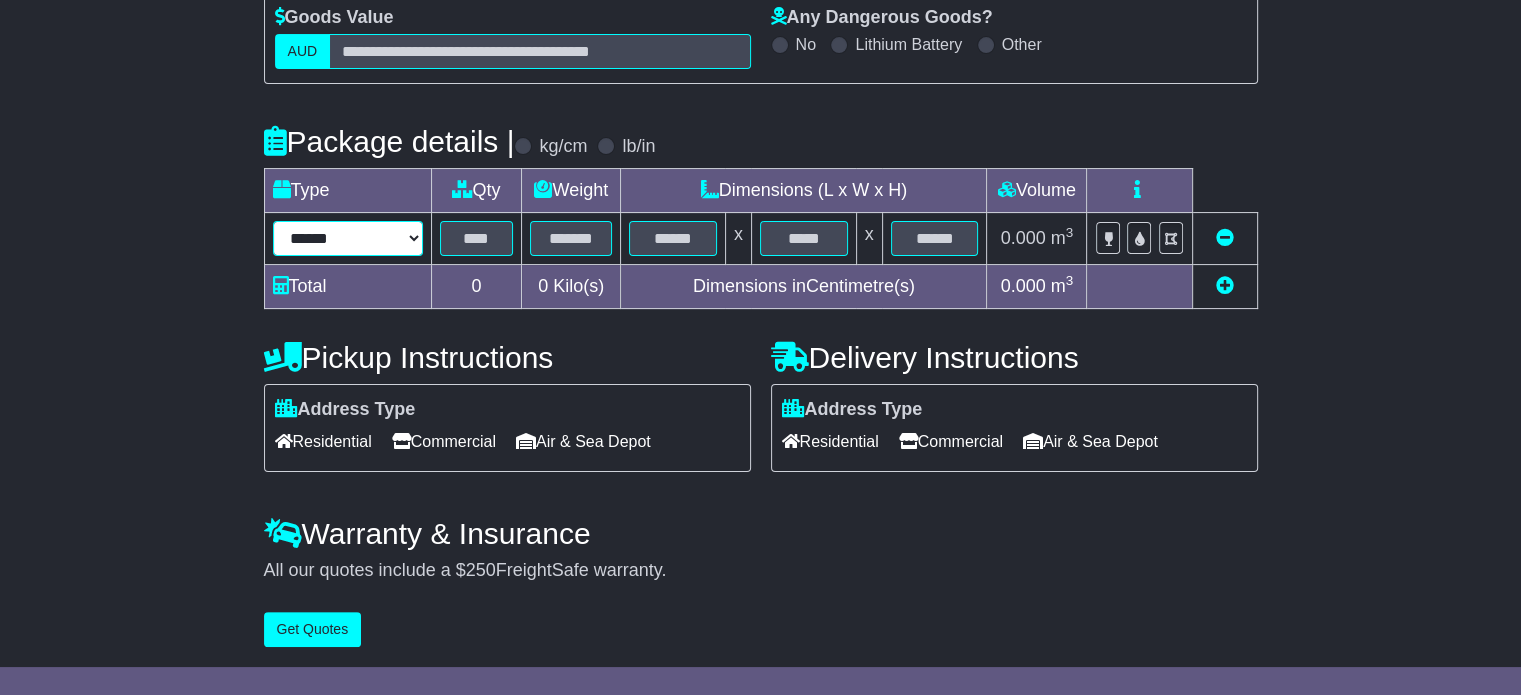 click on "****** ****** *** ******** ***** **** **** ****** *** *******" at bounding box center [348, 238] 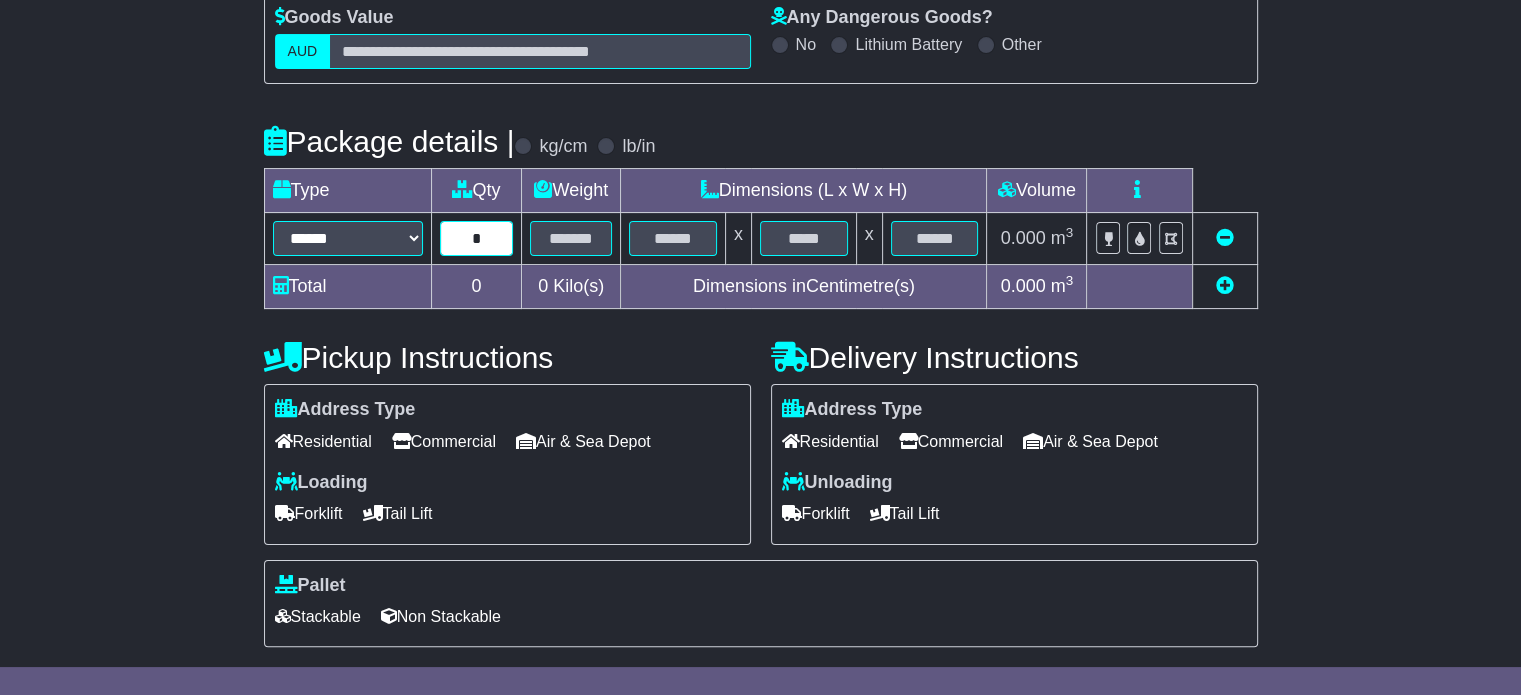 type on "*" 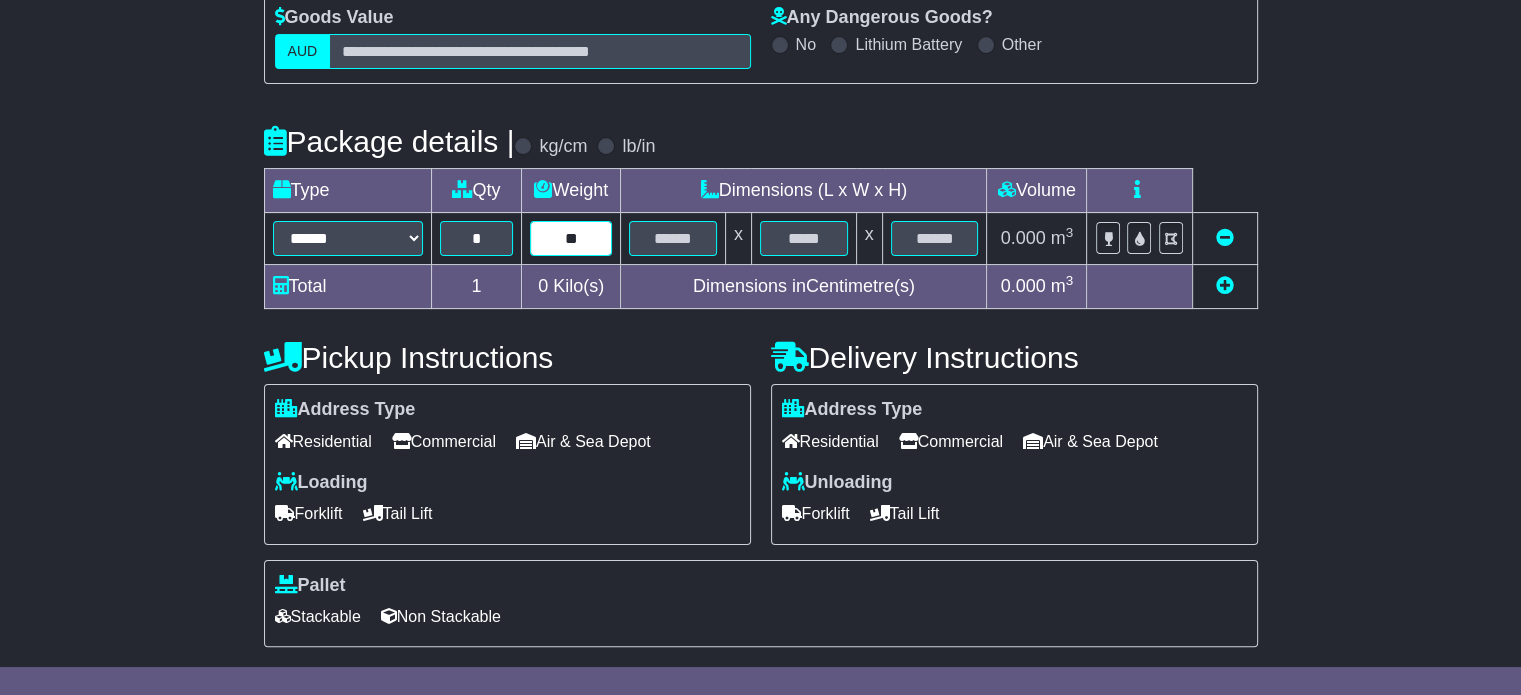 type on "**" 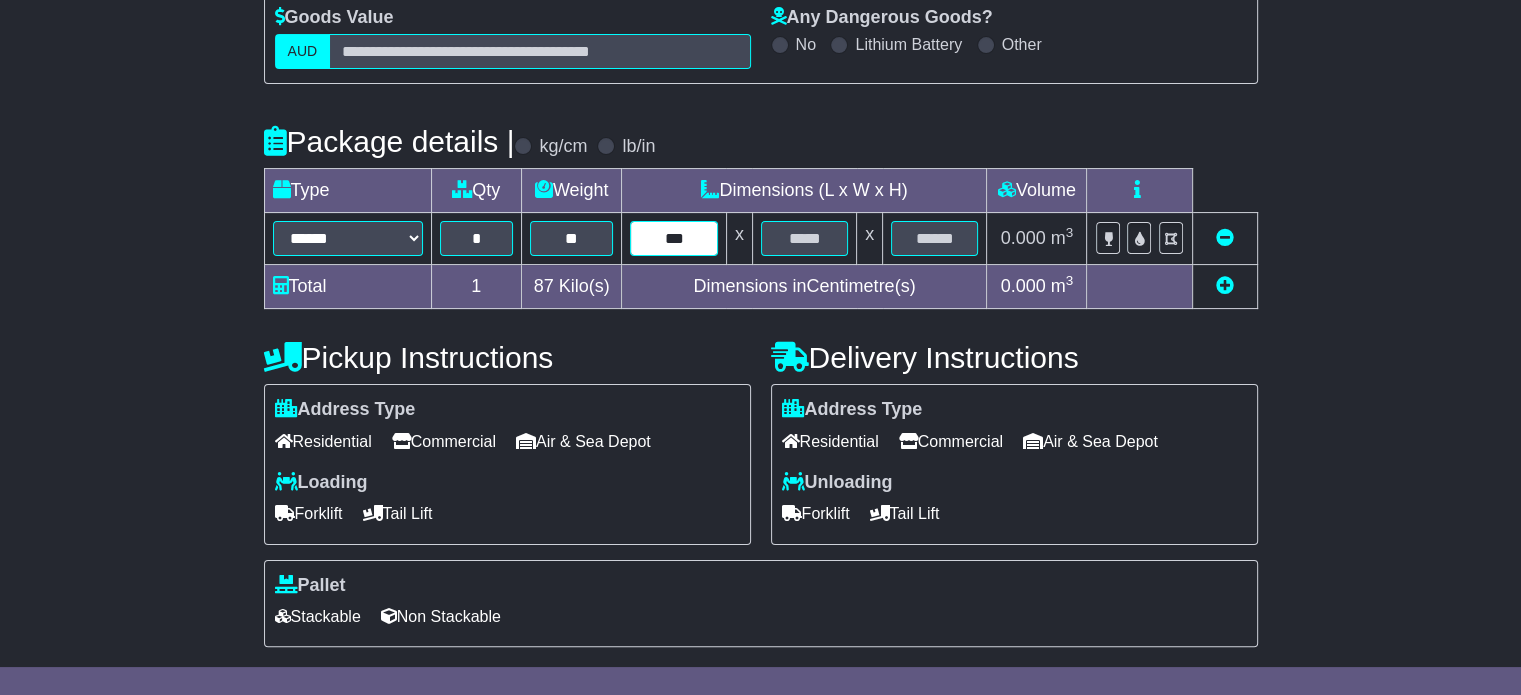 type on "***" 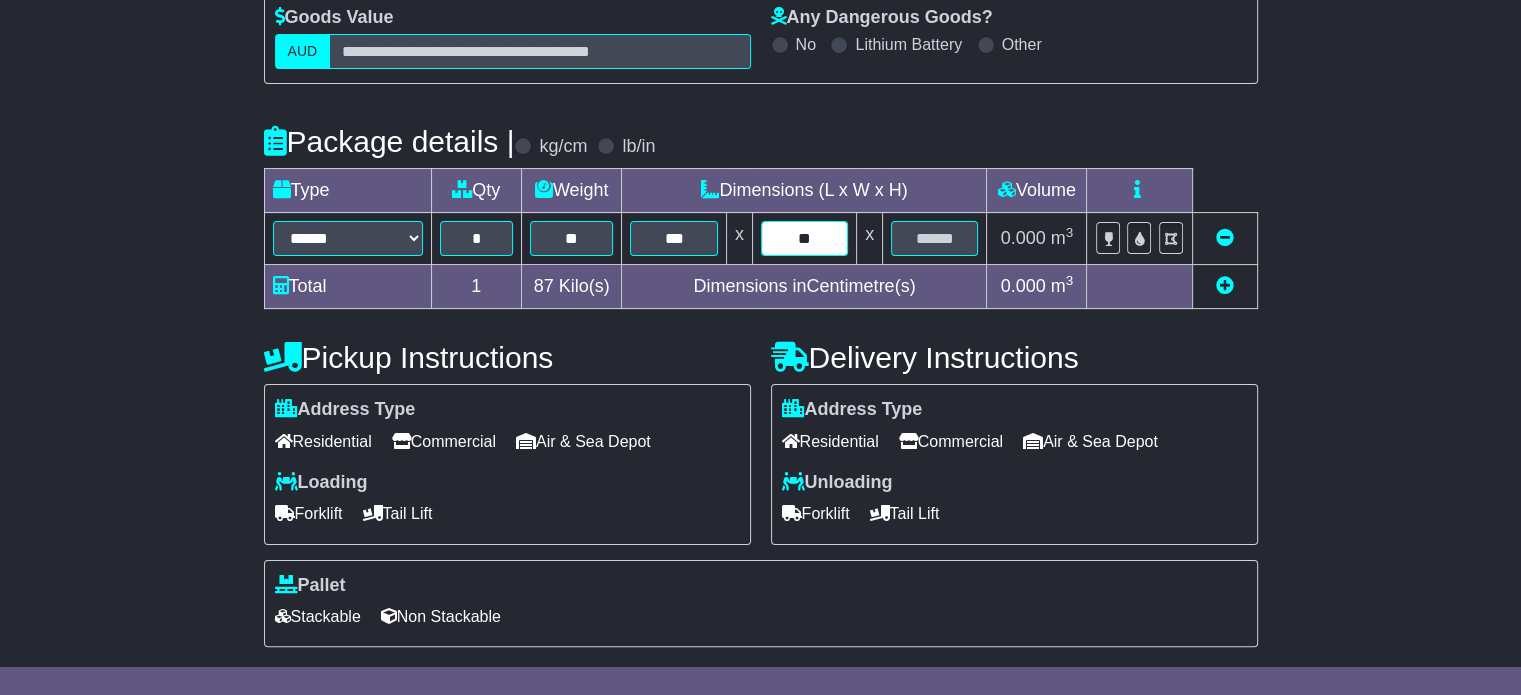 type on "**" 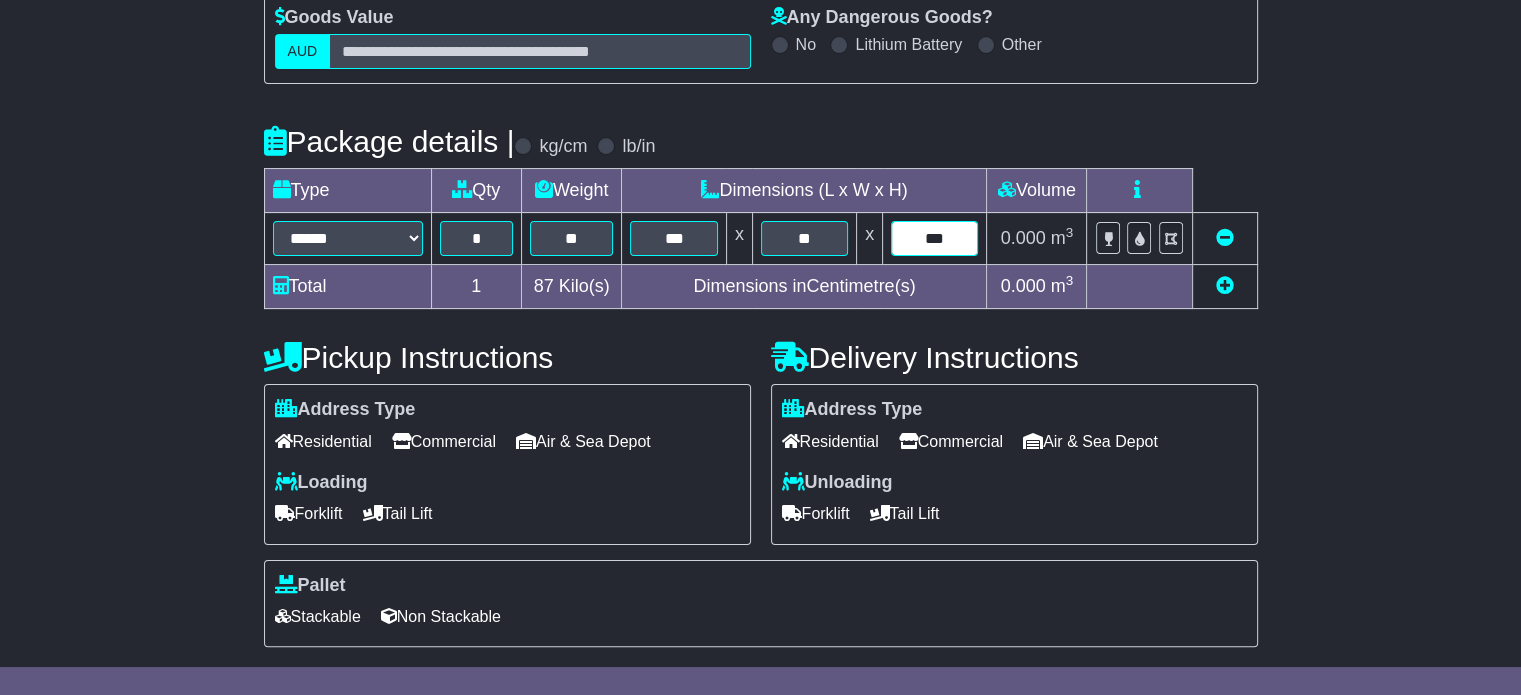 type on "***" 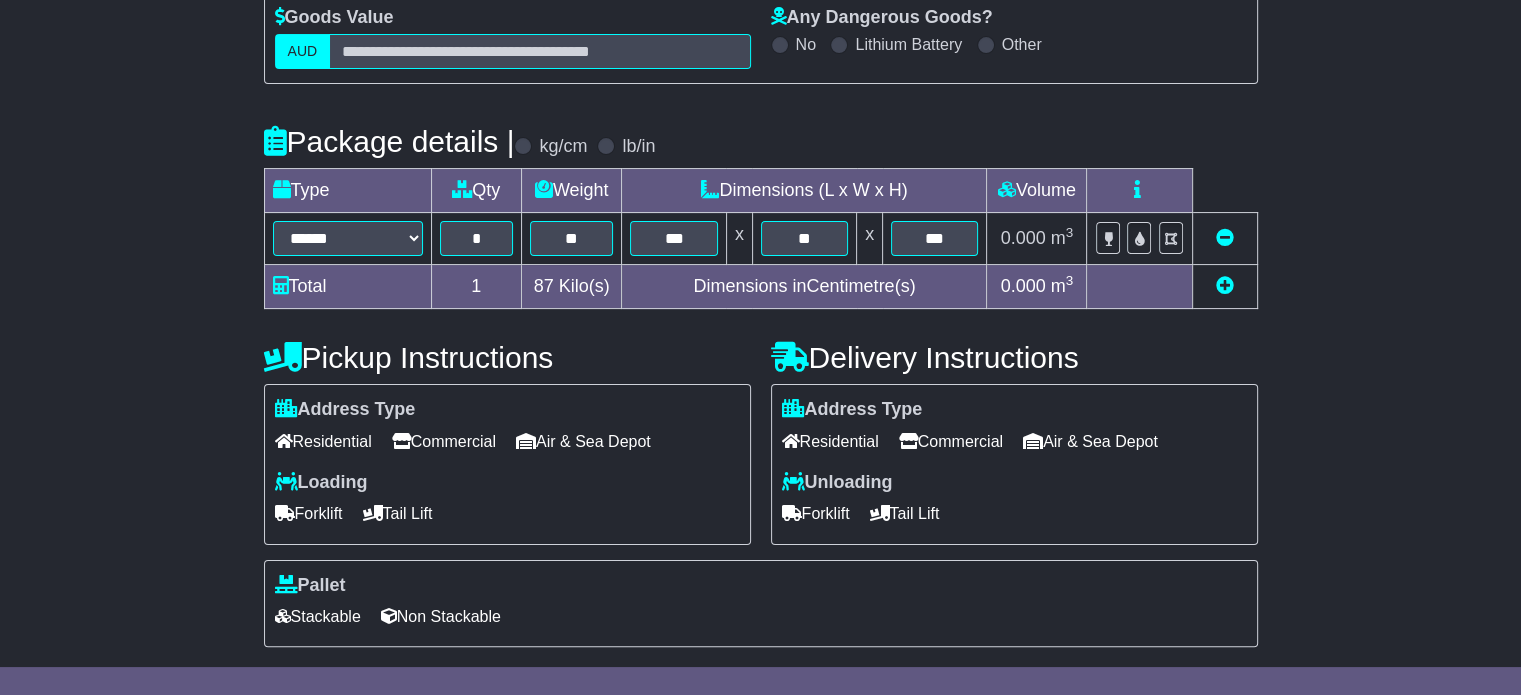 type 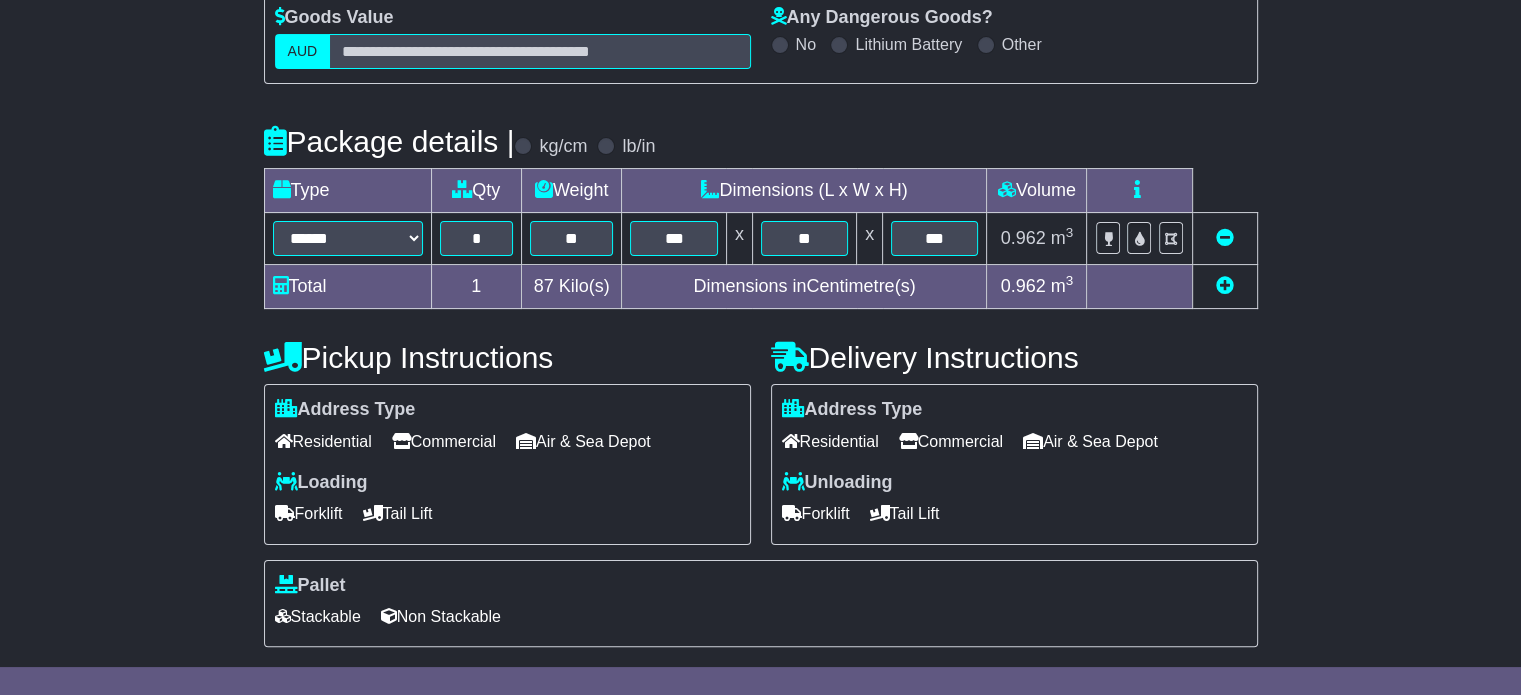 scroll, scrollTop: 535, scrollLeft: 0, axis: vertical 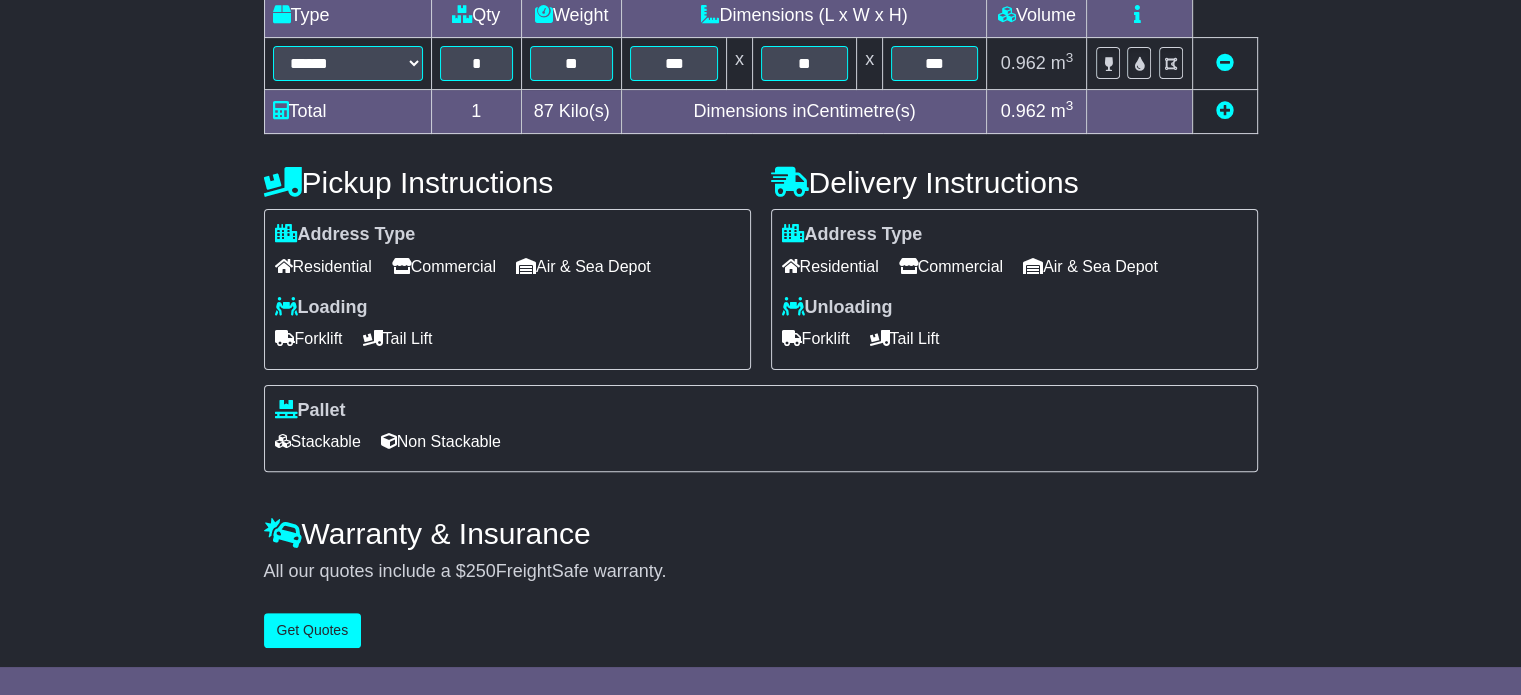 click on "Residential" at bounding box center [323, 266] 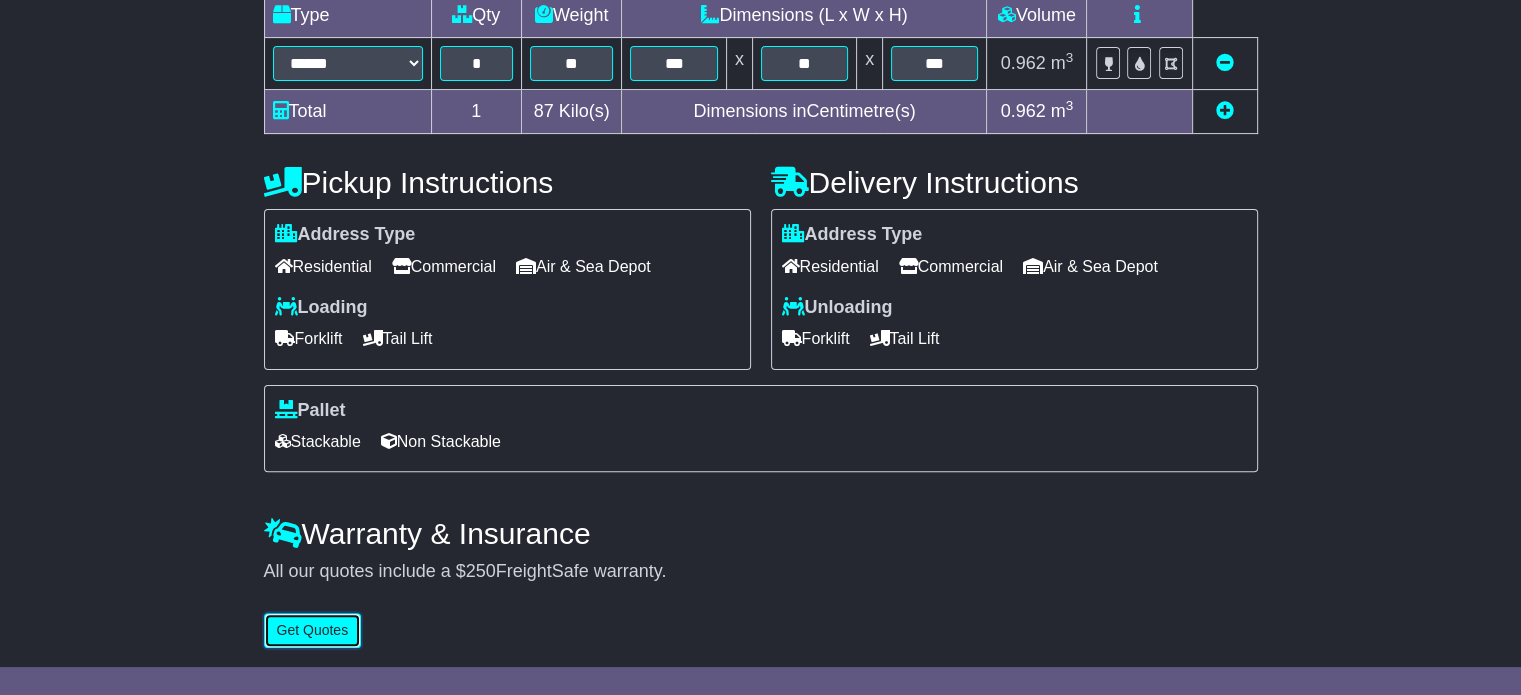click on "Get Quotes" at bounding box center (313, 630) 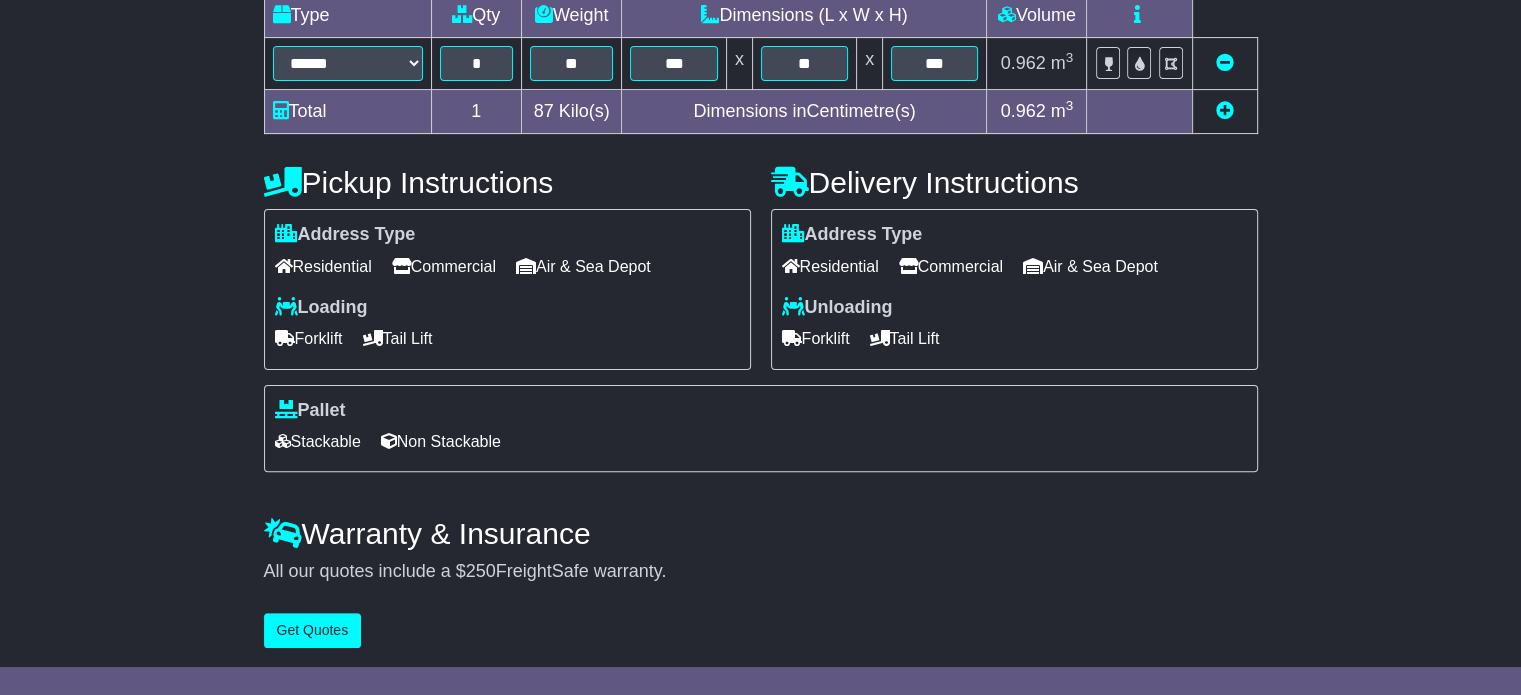 scroll, scrollTop: 0, scrollLeft: 0, axis: both 